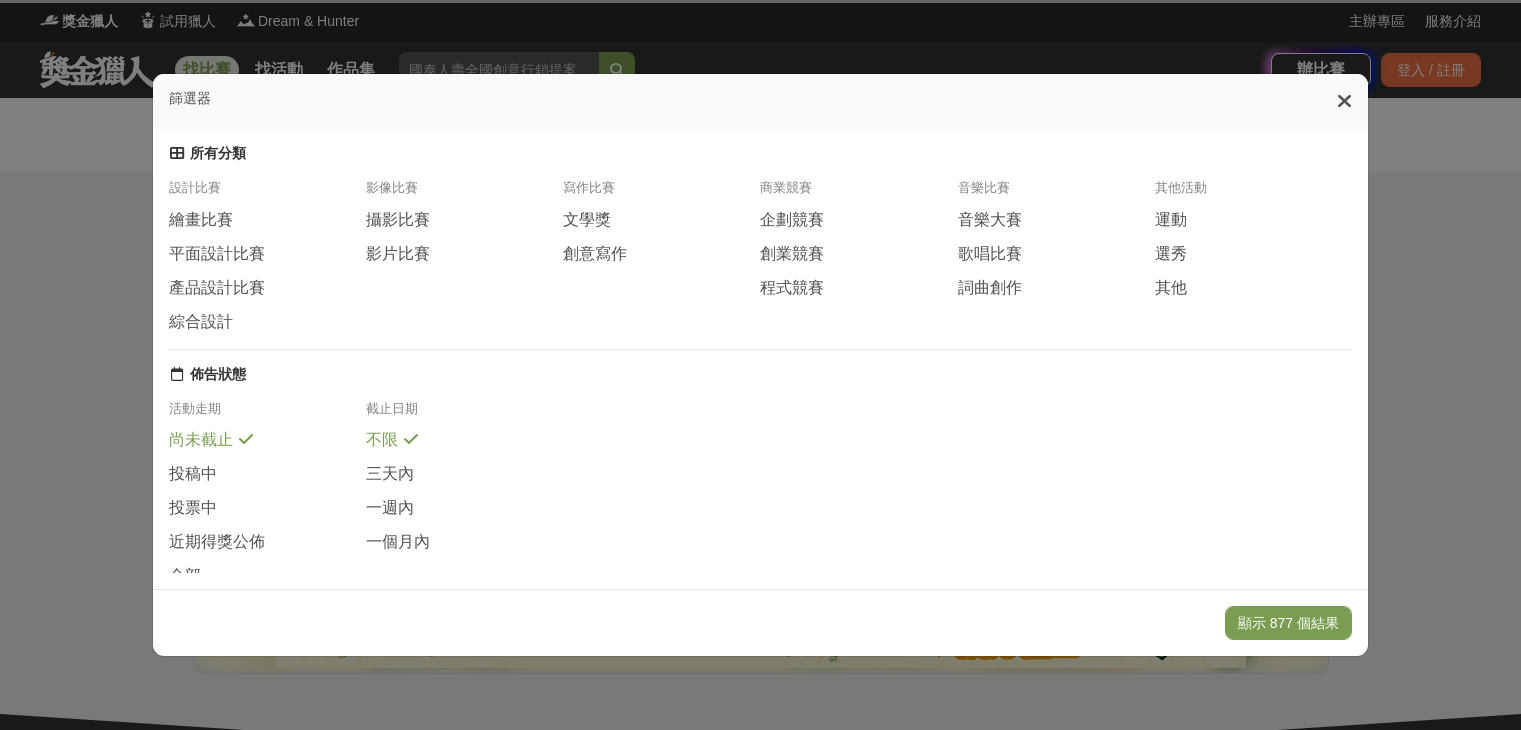 scroll, scrollTop: 0, scrollLeft: 0, axis: both 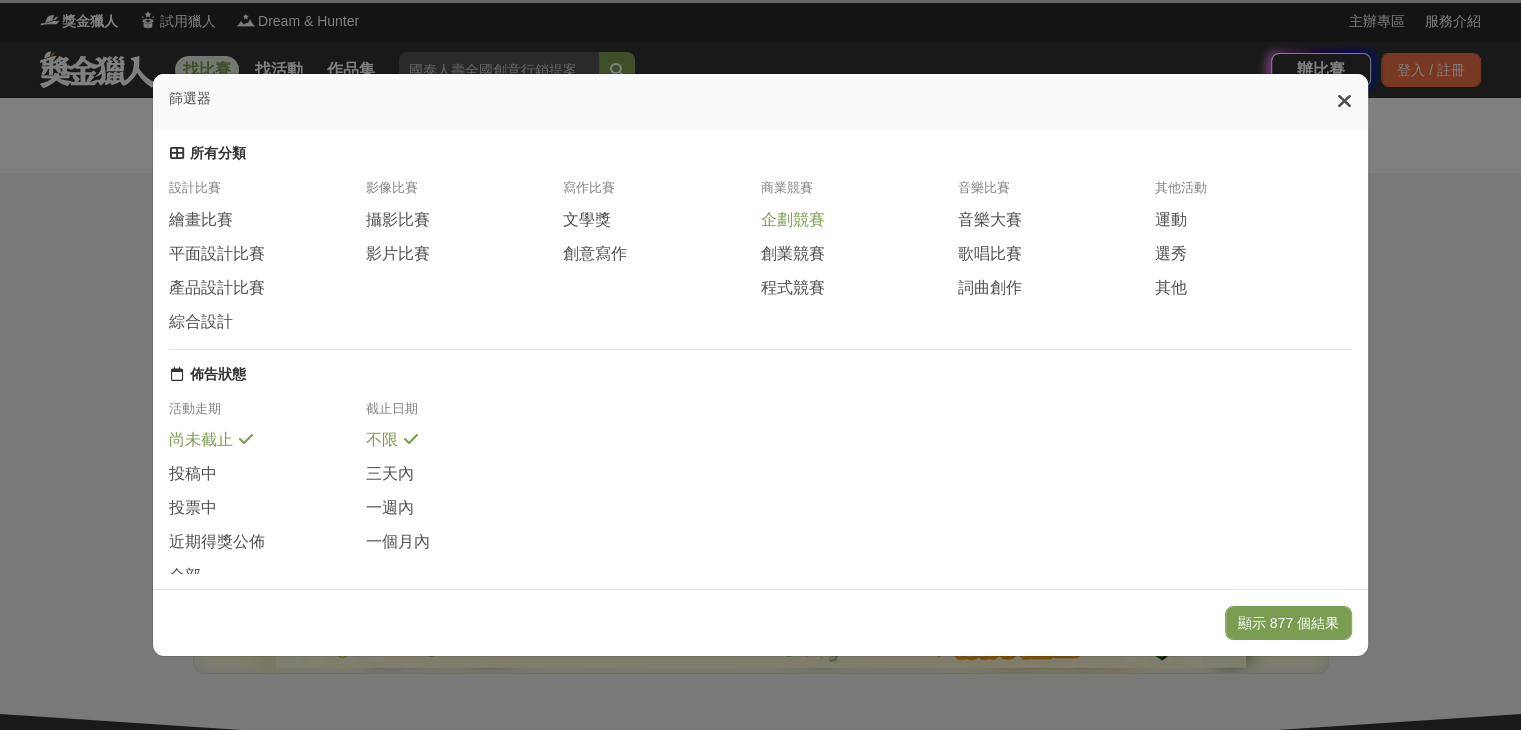 click on "企劃競賽" at bounding box center [792, 220] 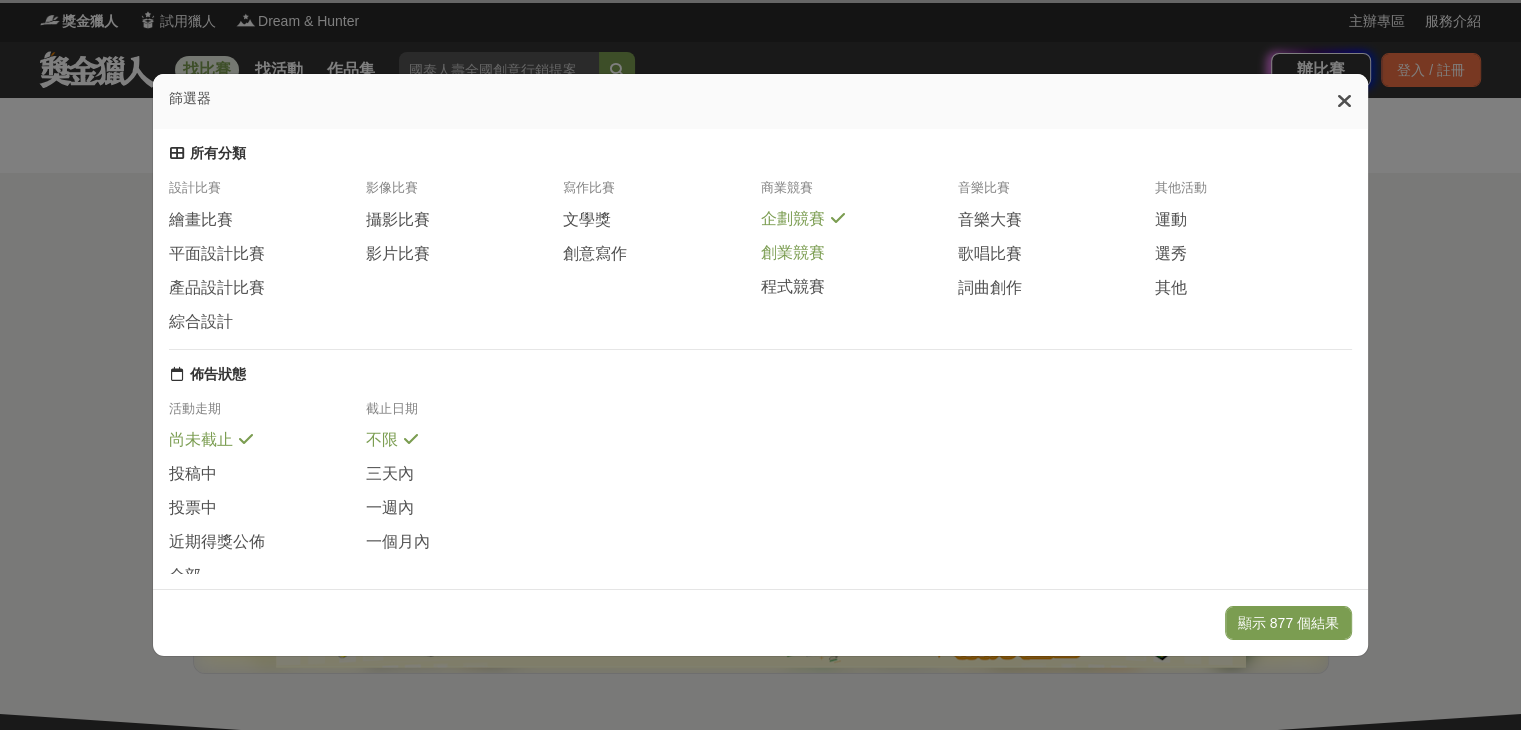 click on "創業競賽" at bounding box center (792, 253) 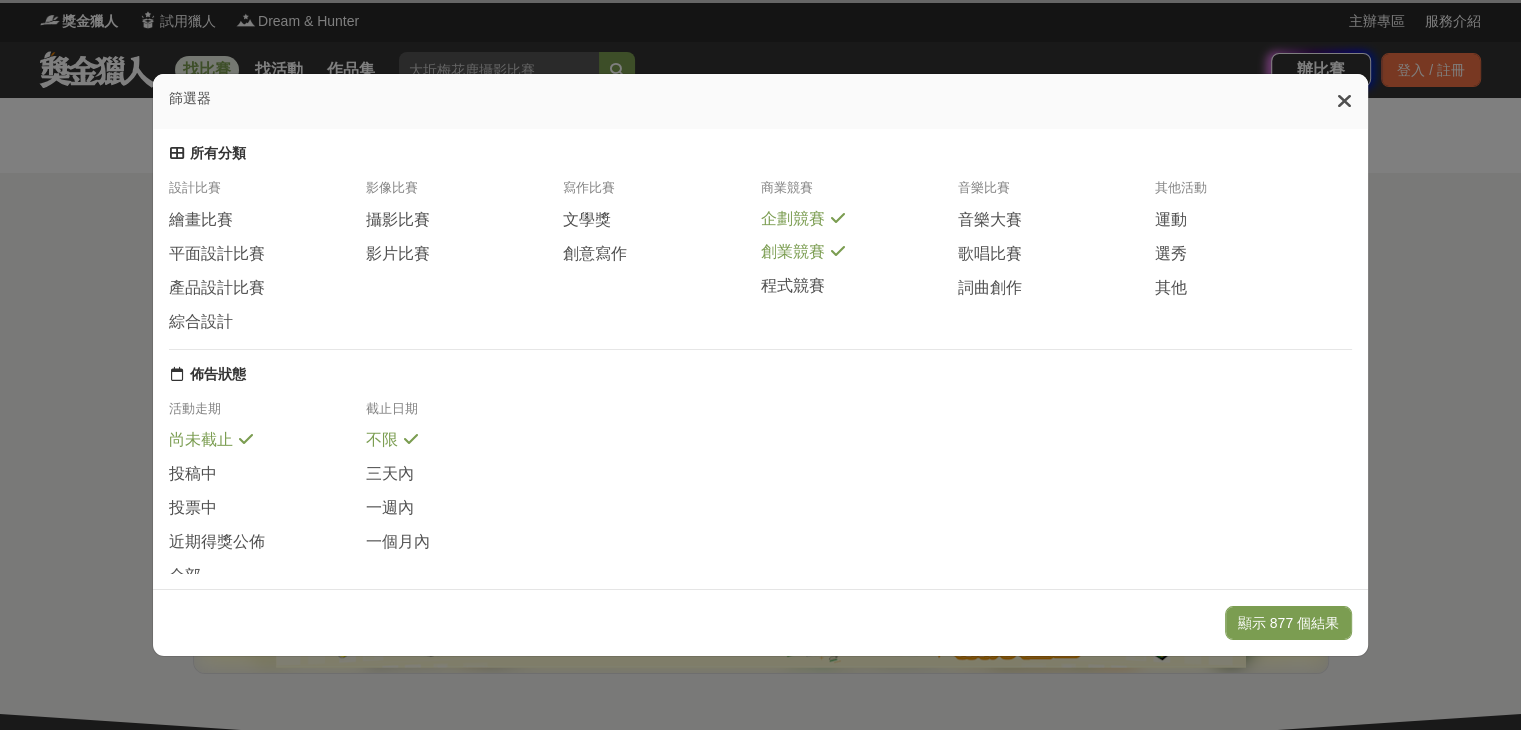 click on "設計比賽 繪畫比賽 平面設計比賽 產品設計比賽 綜合設計 影像比賽 攝影比賽 影片比賽 寫作比賽 文學獎 創意寫作  商業競賽 企劃競賽 創業競賽 程式競賽 音樂比賽 音樂大賽 歌唱比賽 詞曲創作 其他活動 運動 選秀 其他" at bounding box center (760, 264) 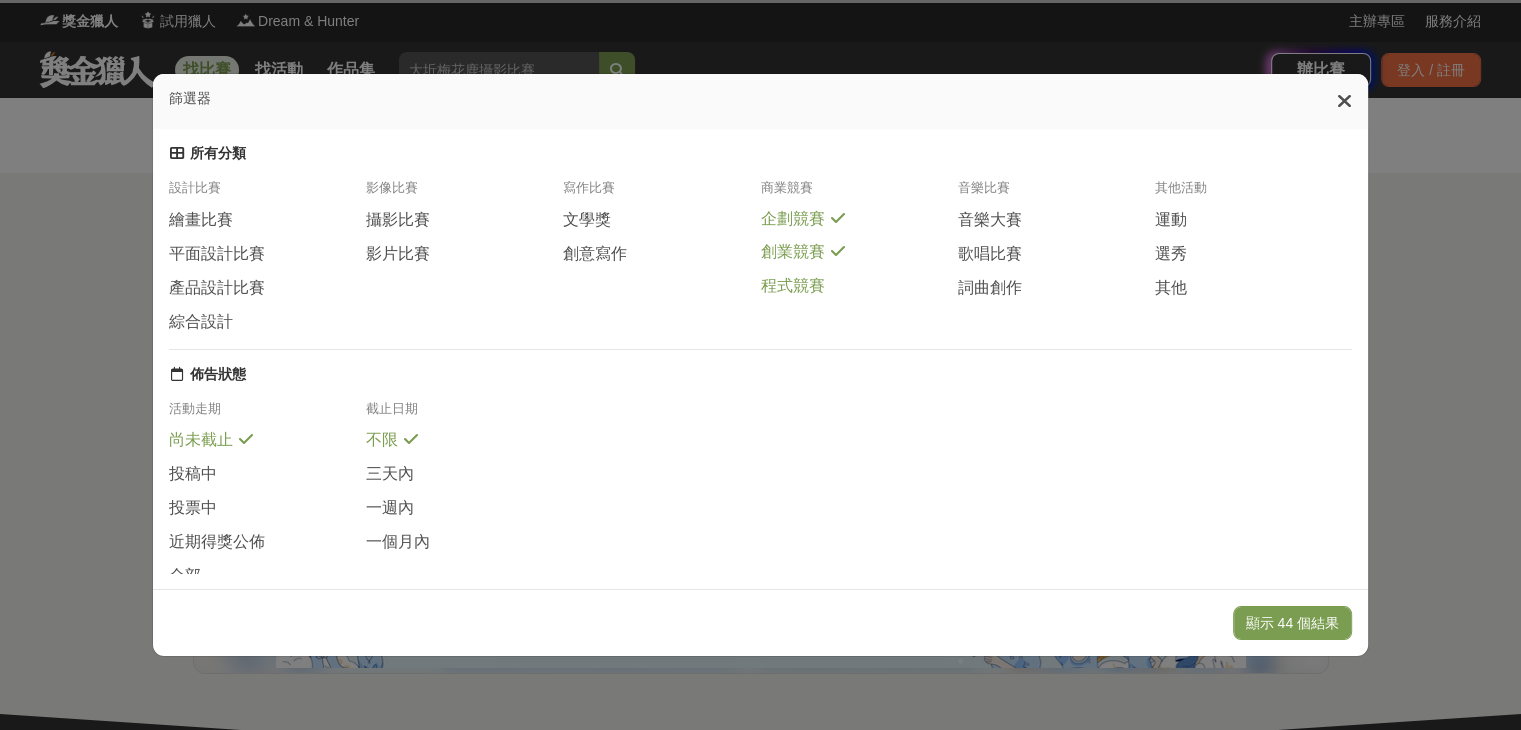 click on "程式競賽" at bounding box center (792, 286) 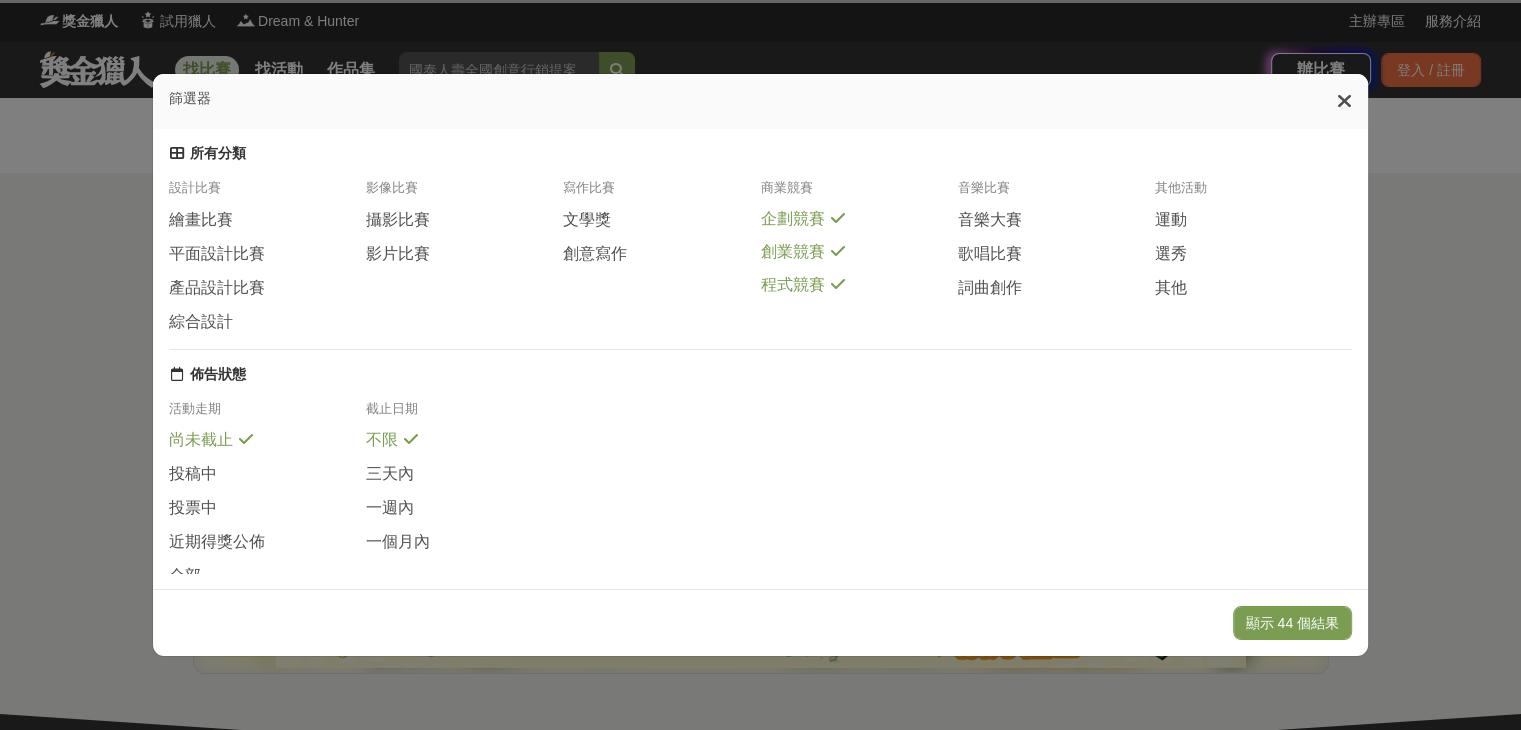 scroll, scrollTop: 368, scrollLeft: 0, axis: vertical 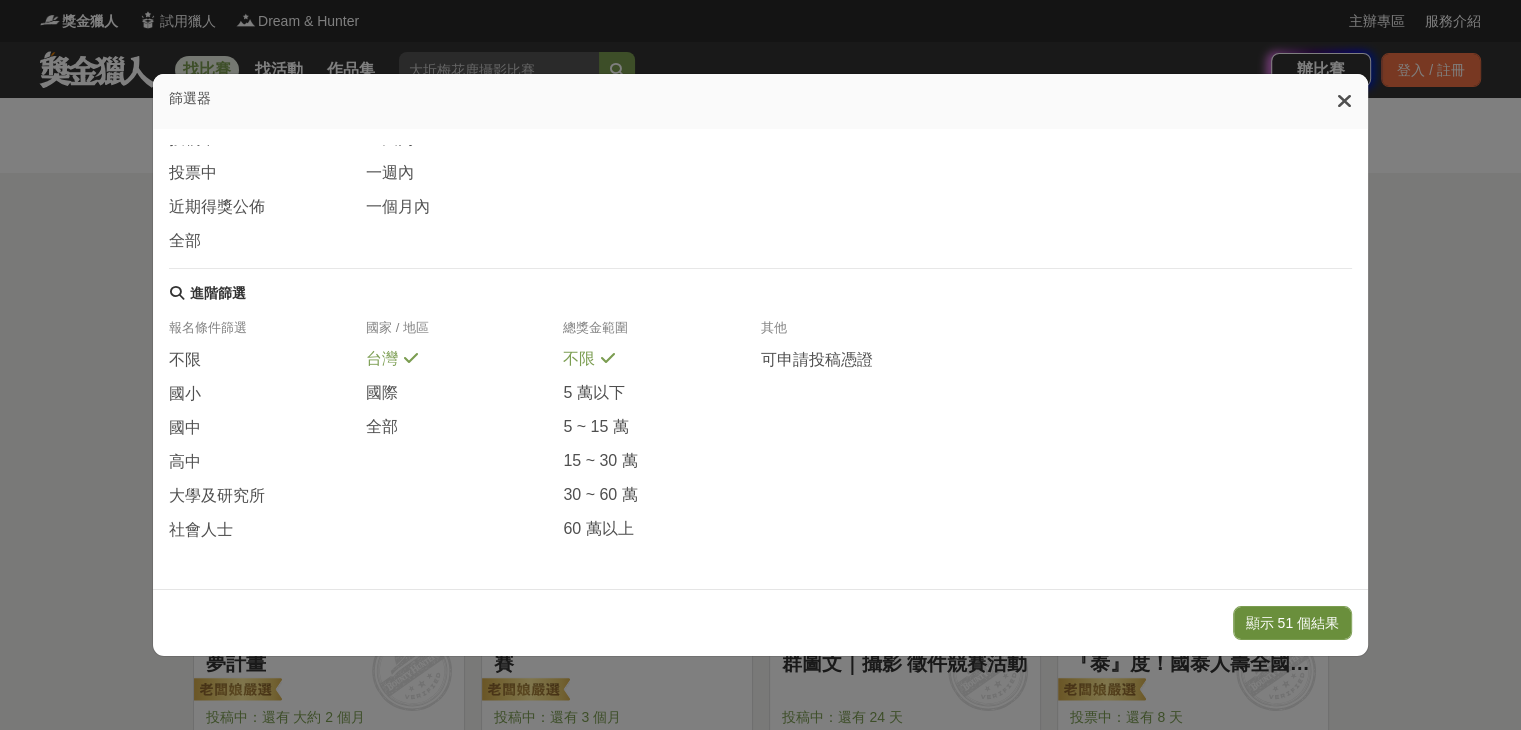 click on "顯示 51 個結果" at bounding box center [1292, 623] 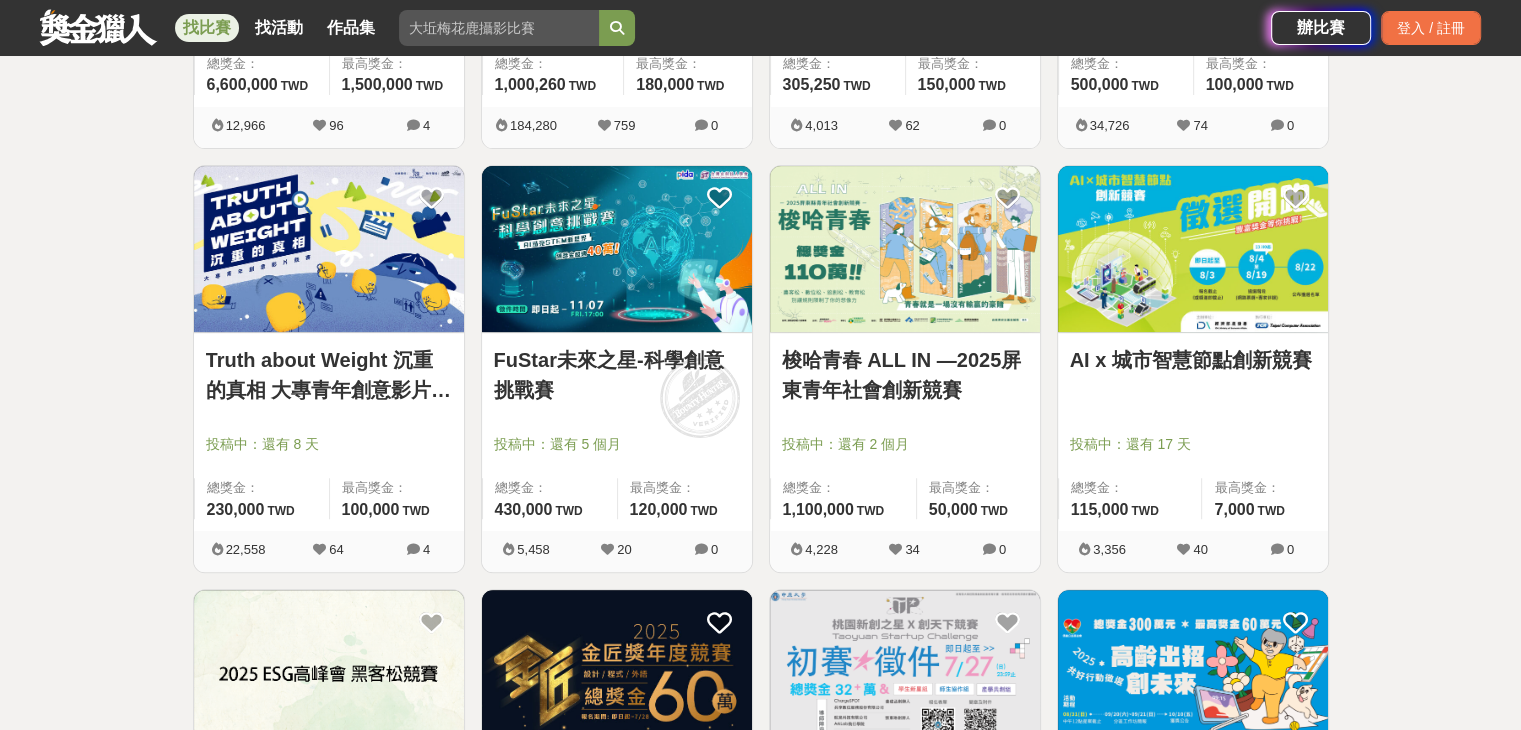scroll, scrollTop: 700, scrollLeft: 0, axis: vertical 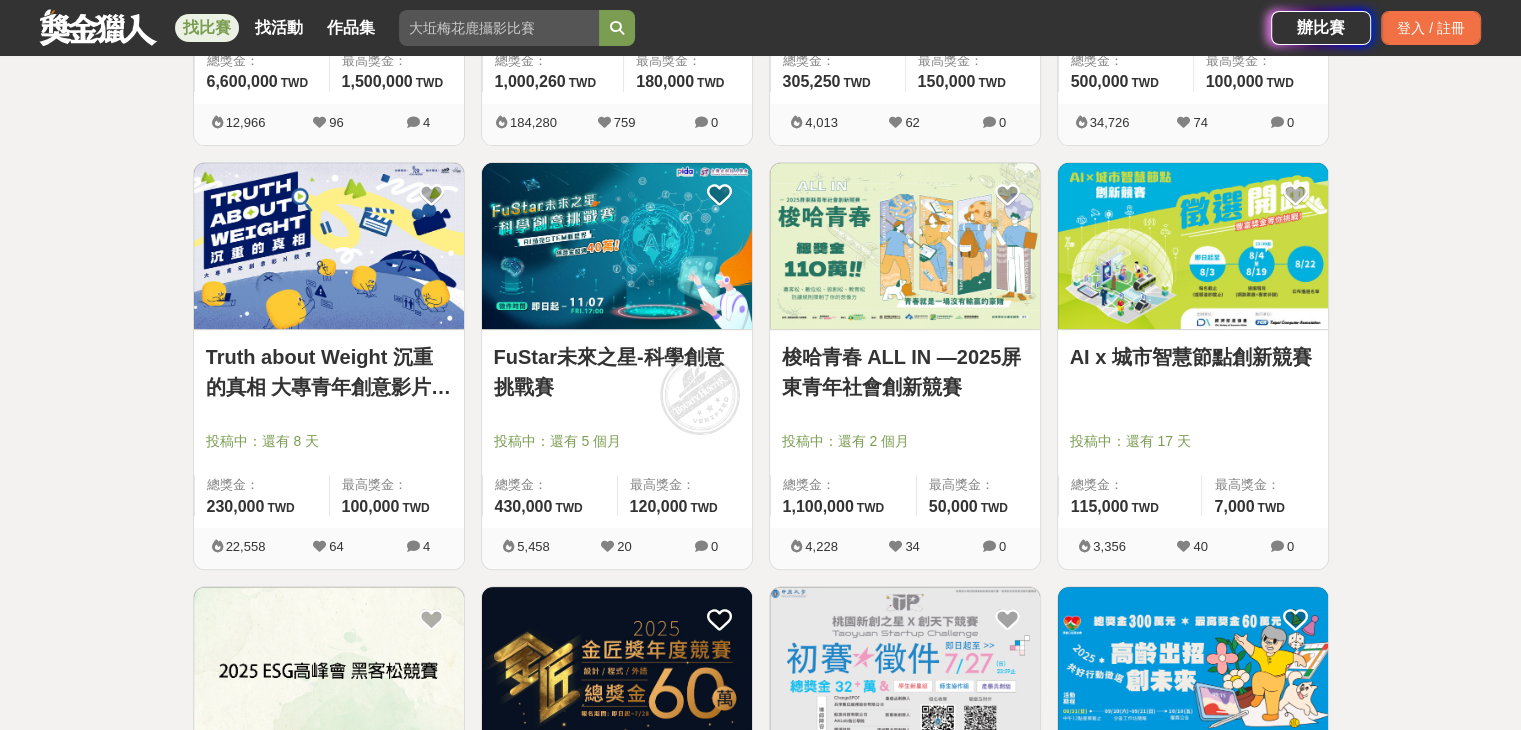 click at bounding box center [617, 246] 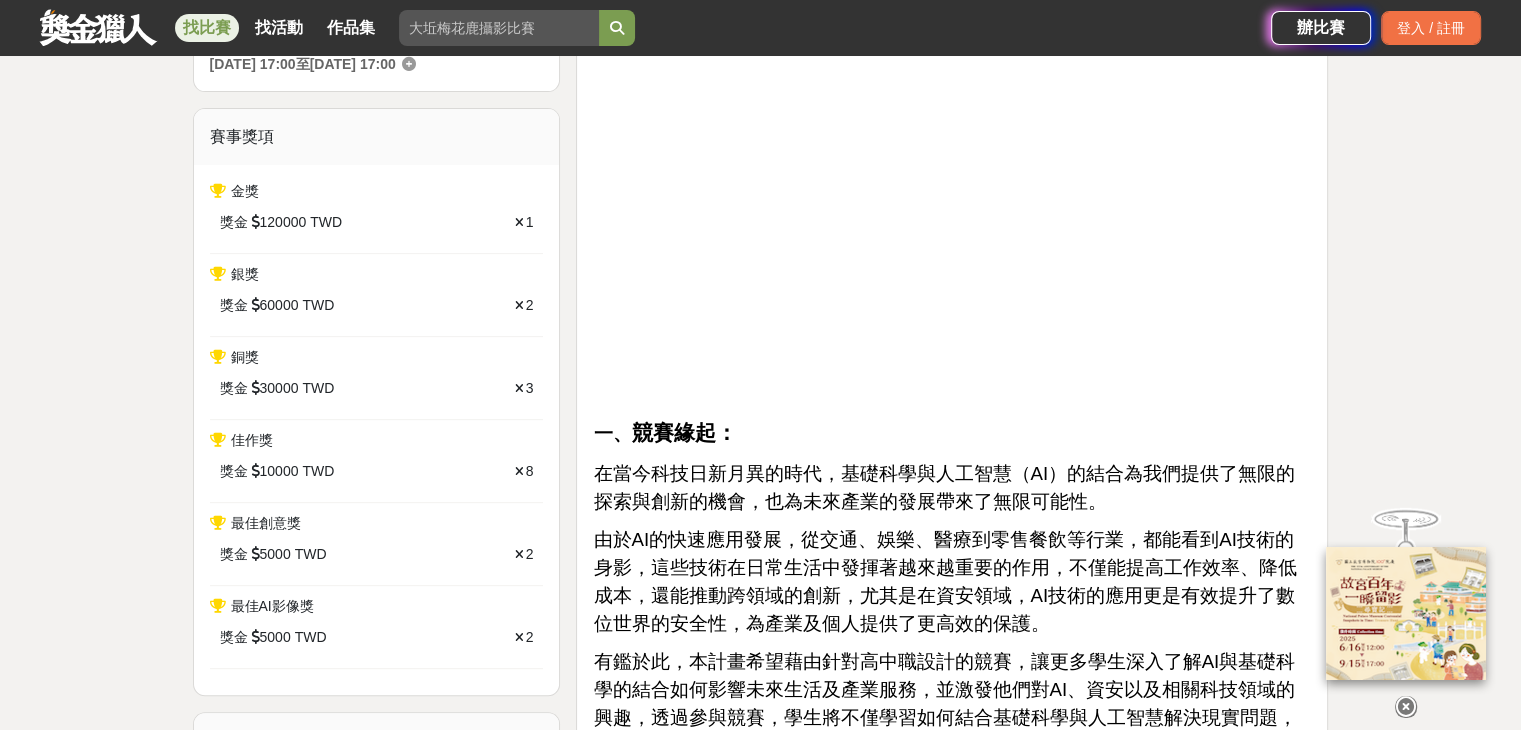 scroll, scrollTop: 800, scrollLeft: 0, axis: vertical 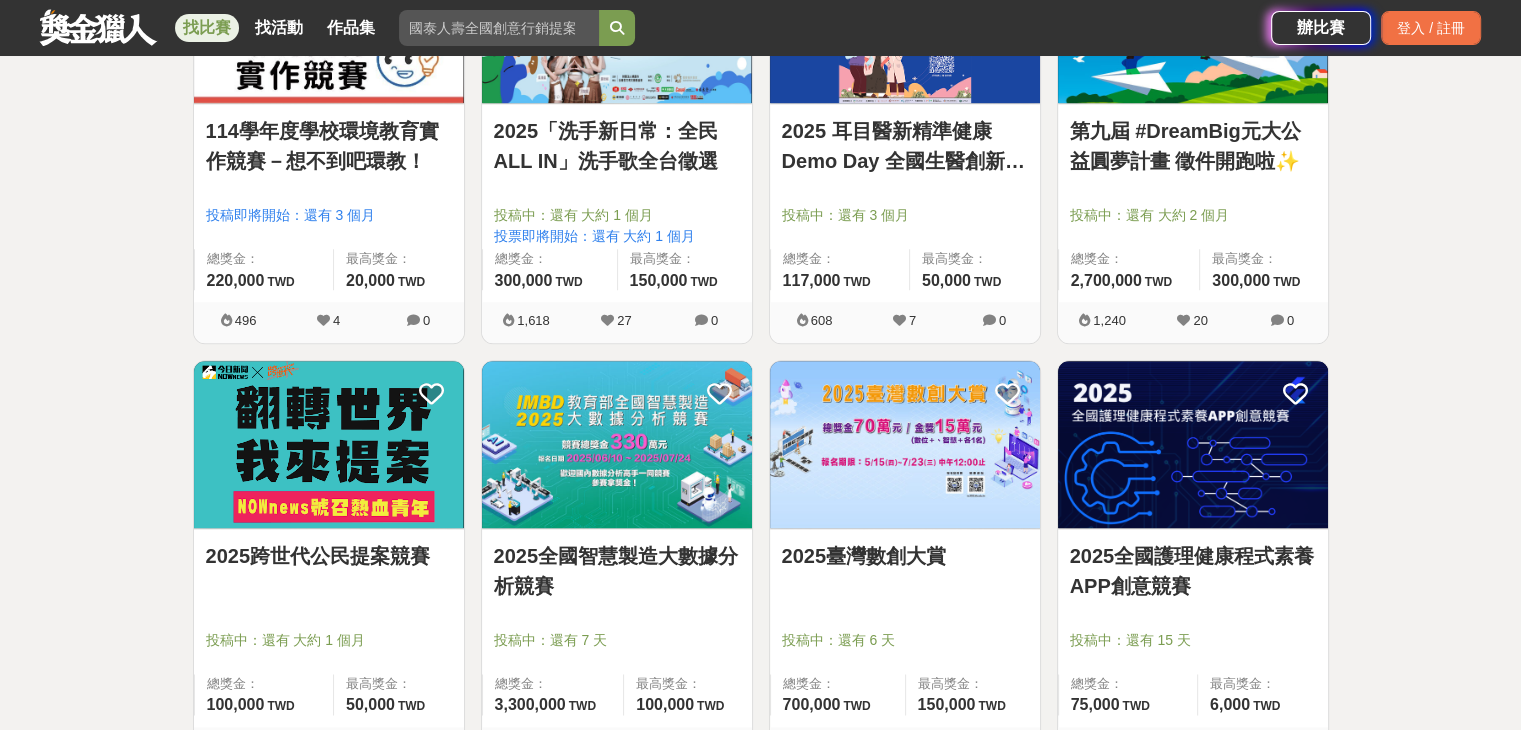click at bounding box center [1193, 444] 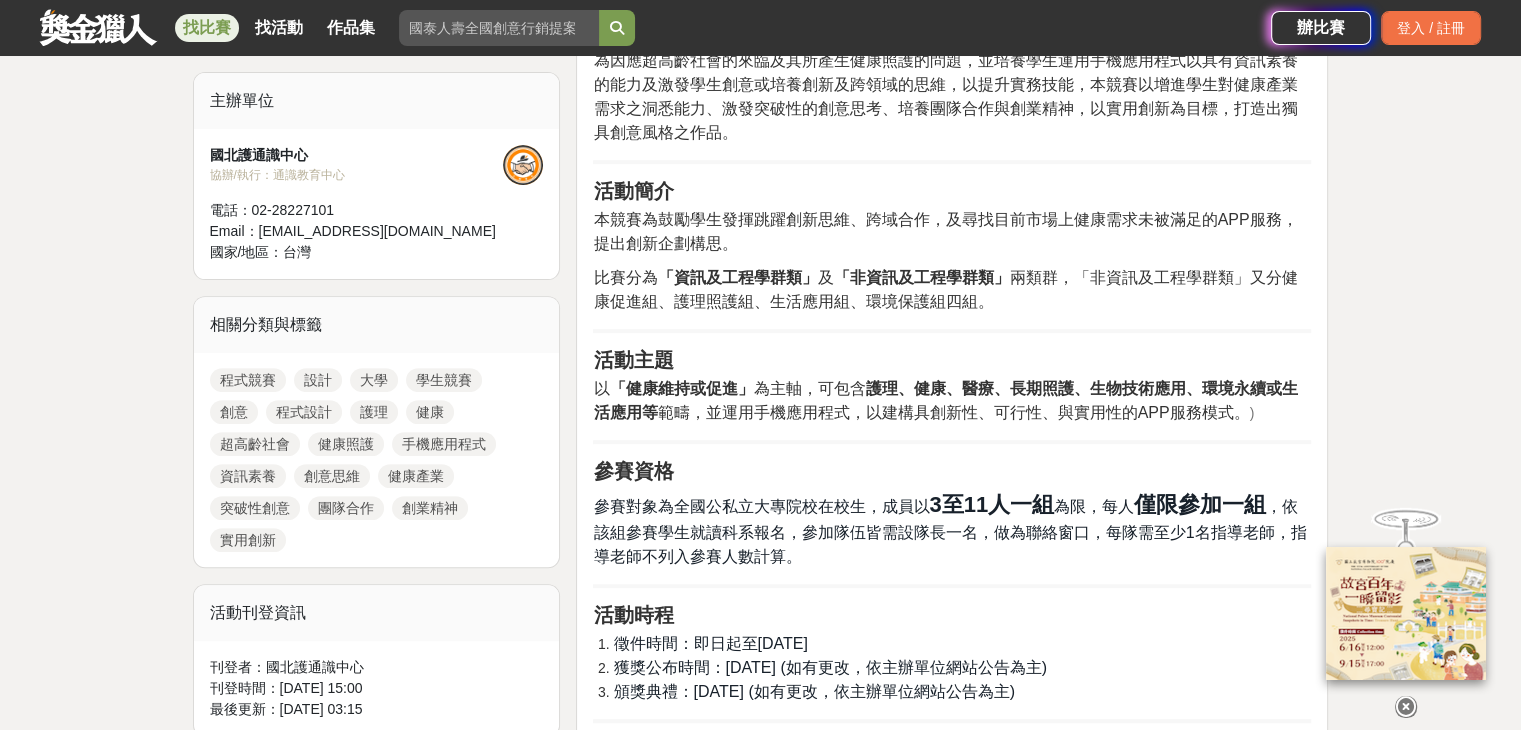 scroll, scrollTop: 700, scrollLeft: 0, axis: vertical 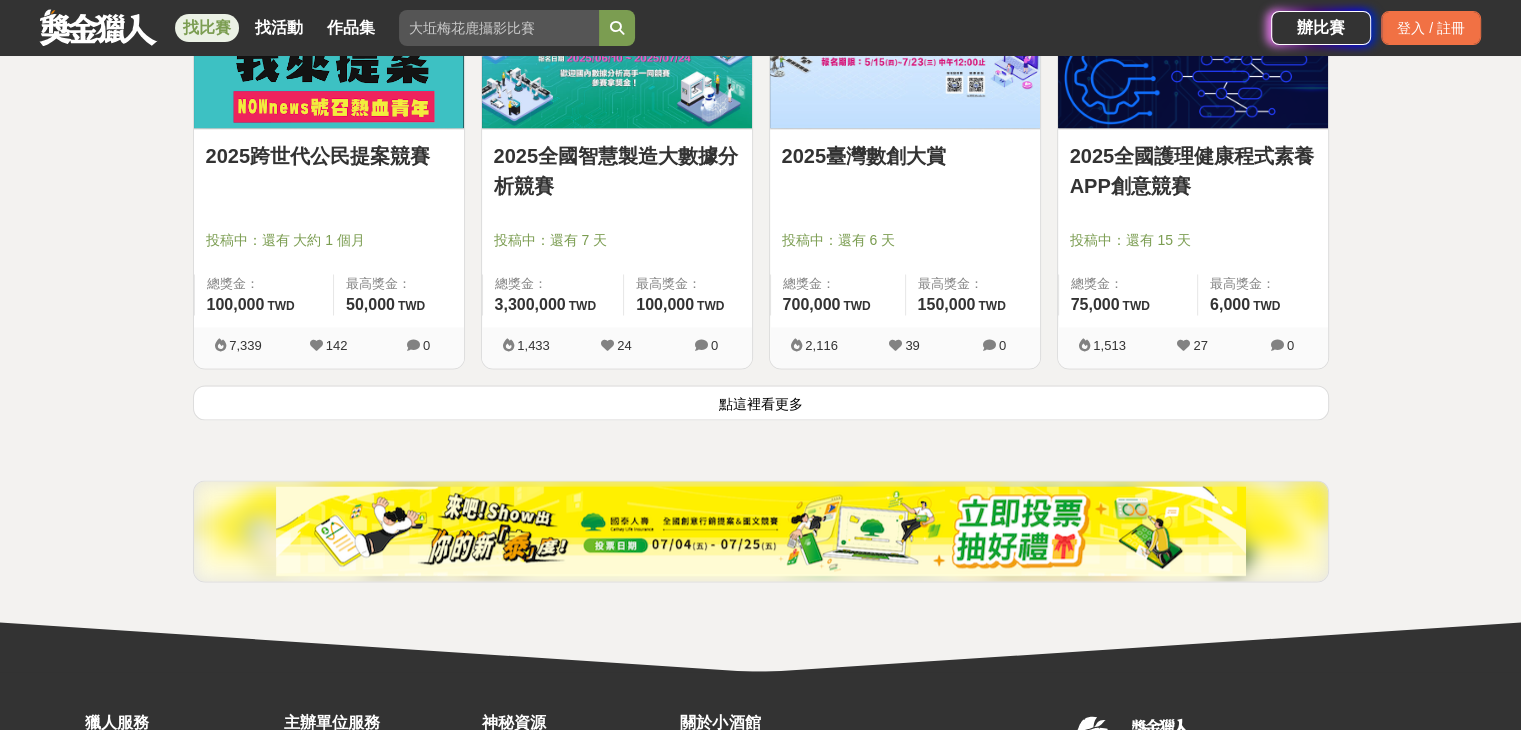 click on "點這裡看更多" at bounding box center (761, 402) 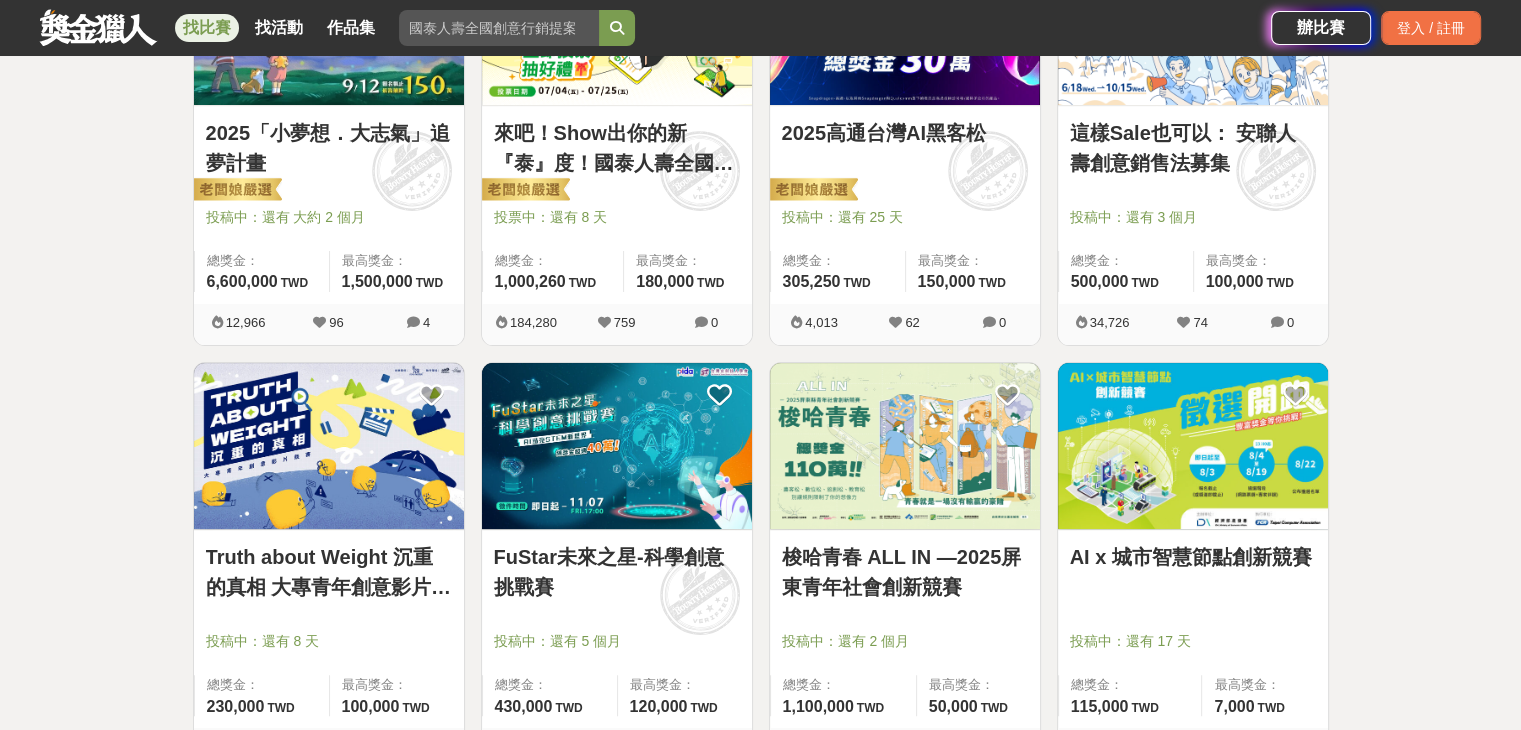 scroll, scrollTop: 0, scrollLeft: 0, axis: both 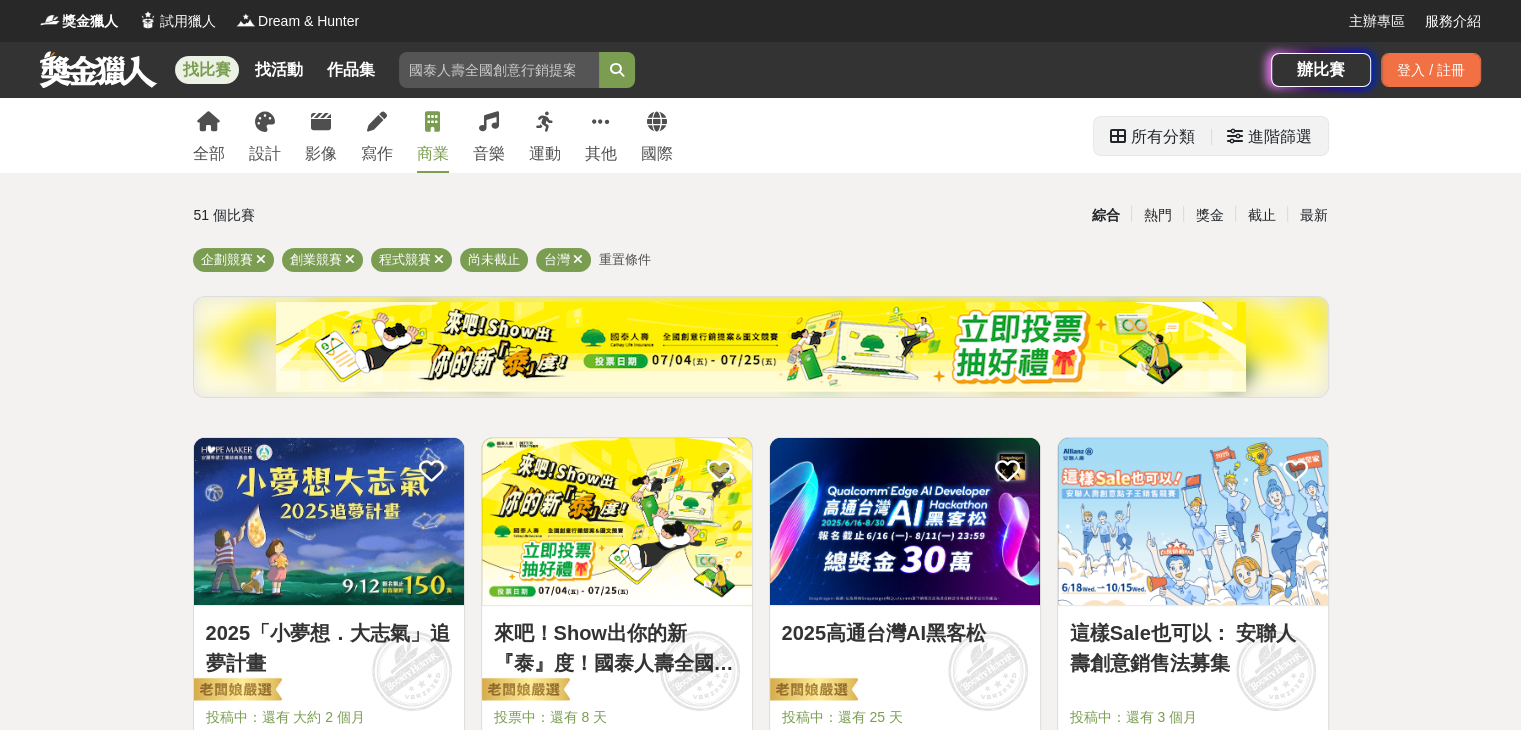 click on "進階篩選" at bounding box center (1280, 137) 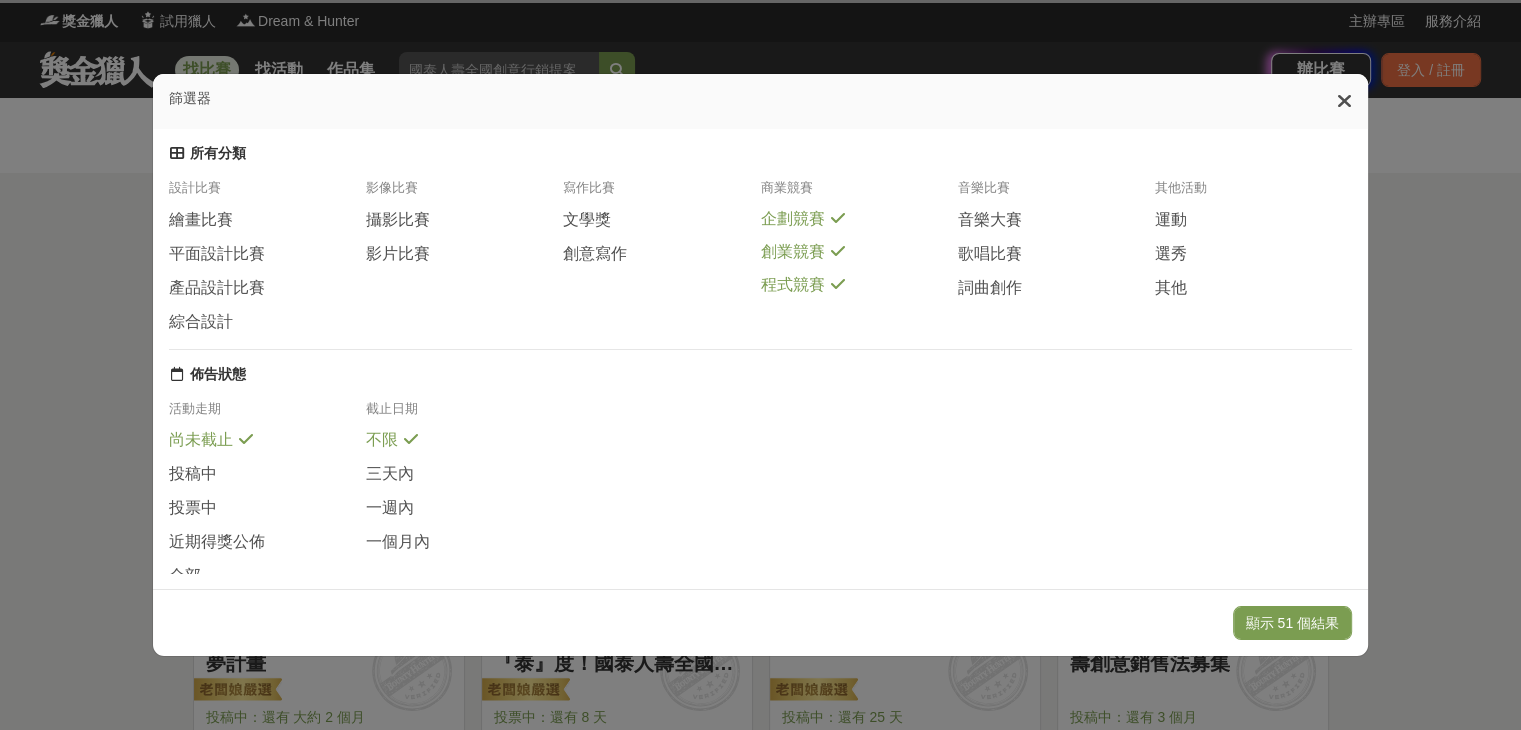 click on "創業競賽" at bounding box center (858, 252) 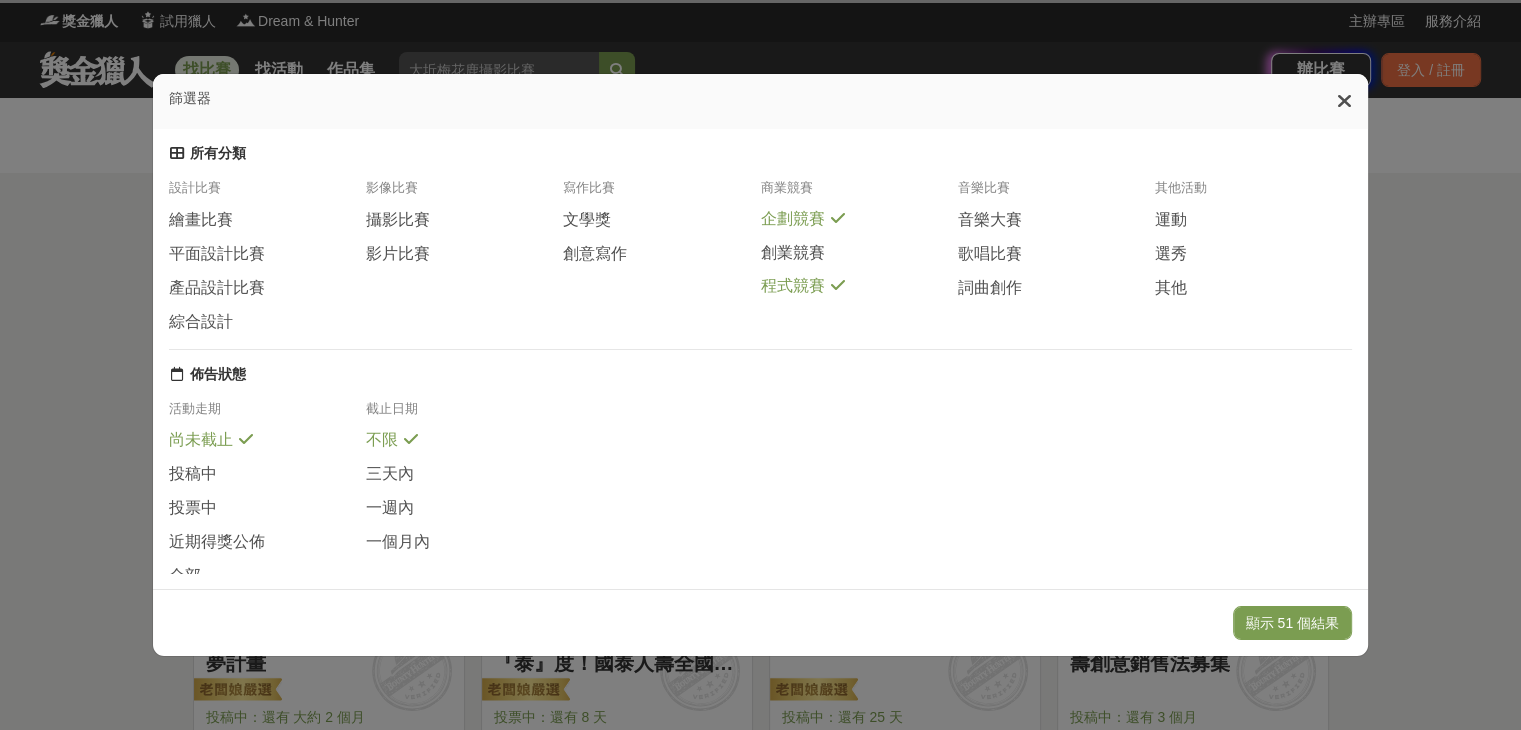 click on "企劃競賽" at bounding box center (858, 219) 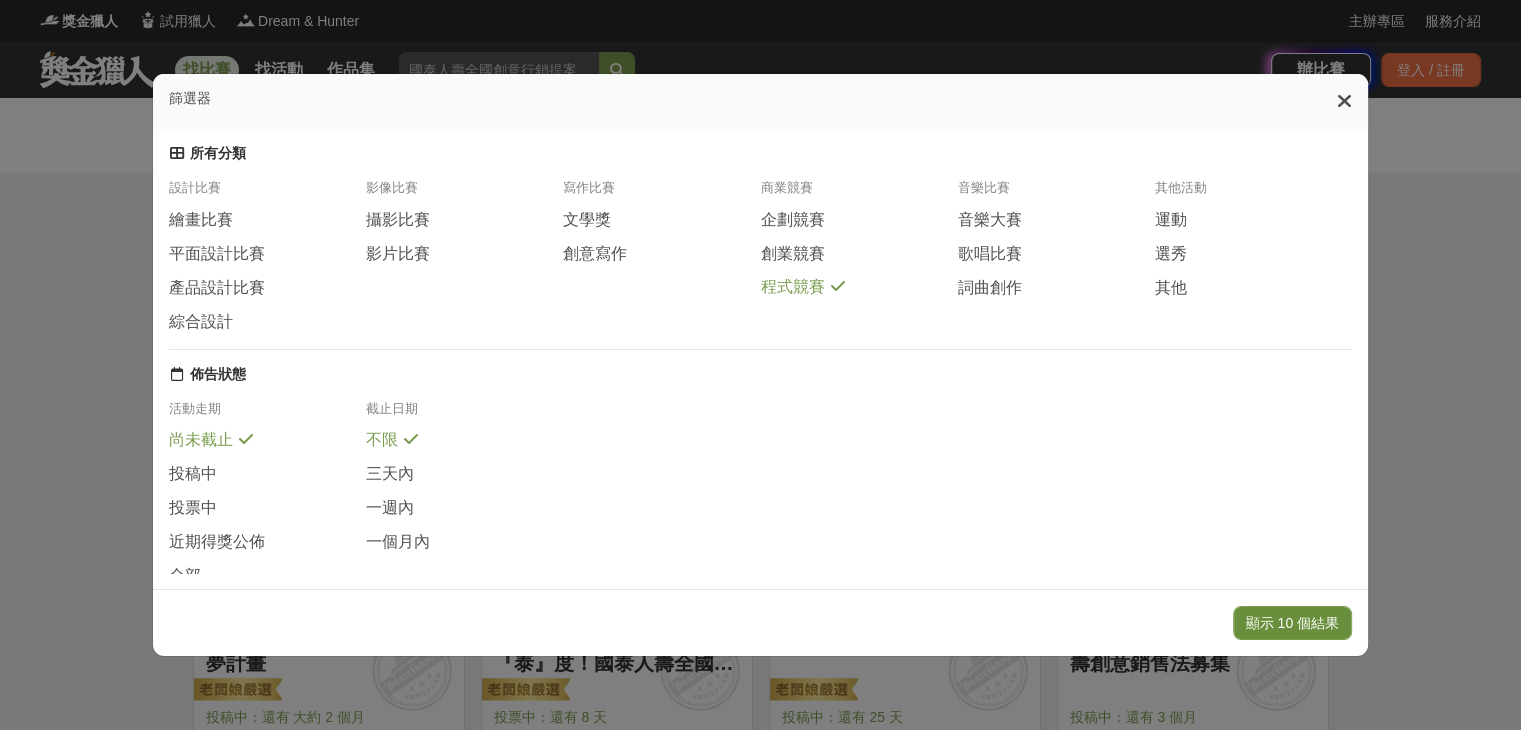 click on "顯示 10 個結果" at bounding box center [1292, 623] 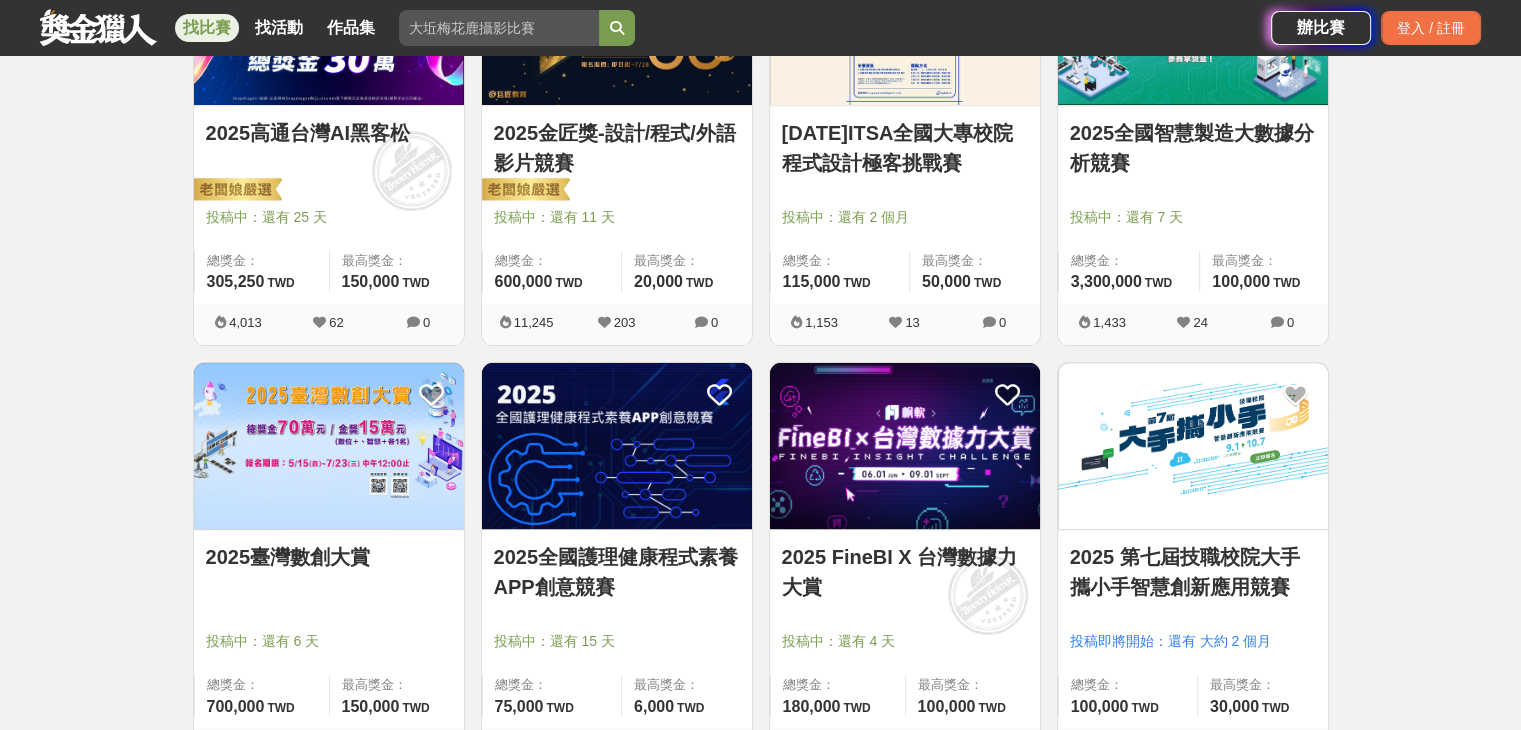 scroll, scrollTop: 900, scrollLeft: 0, axis: vertical 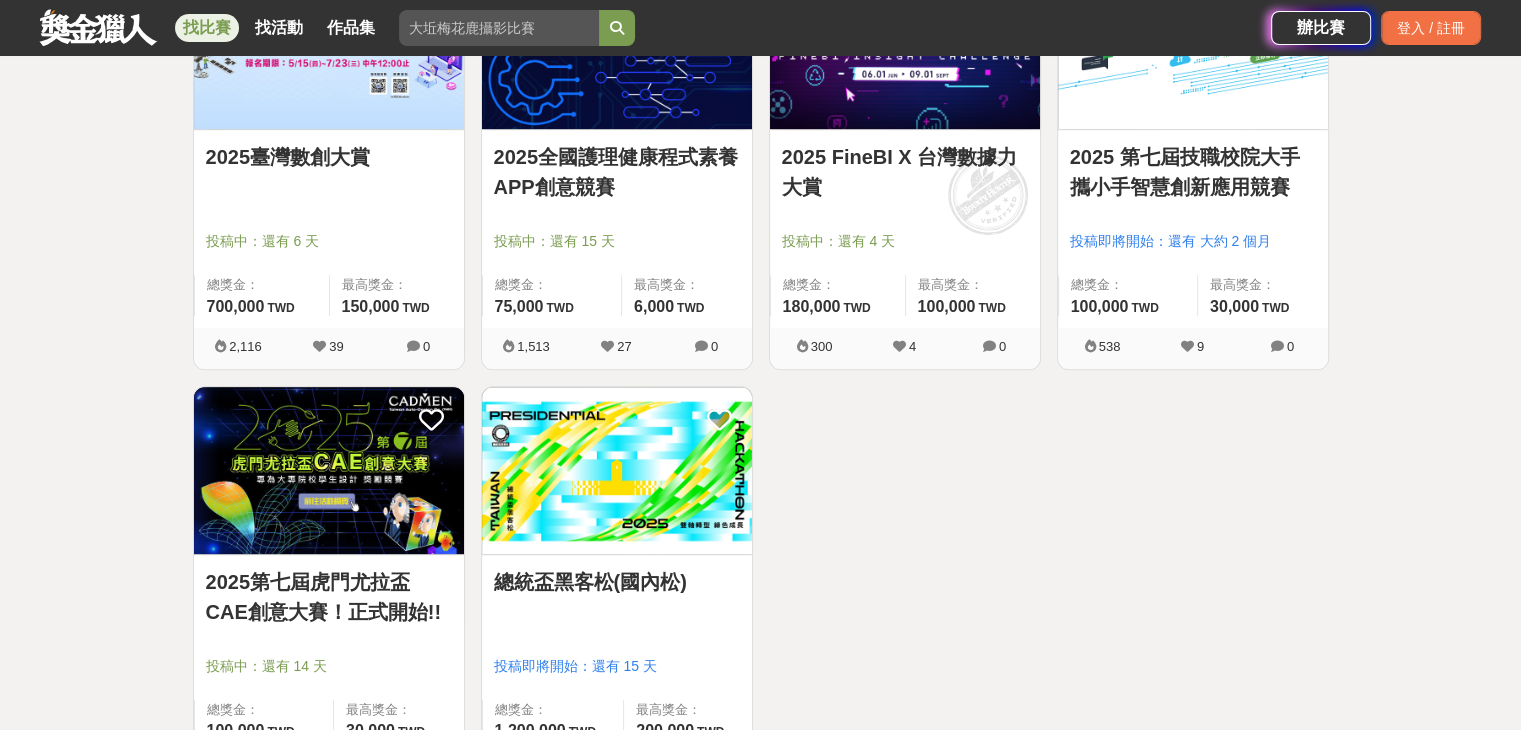 click at bounding box center [329, 470] 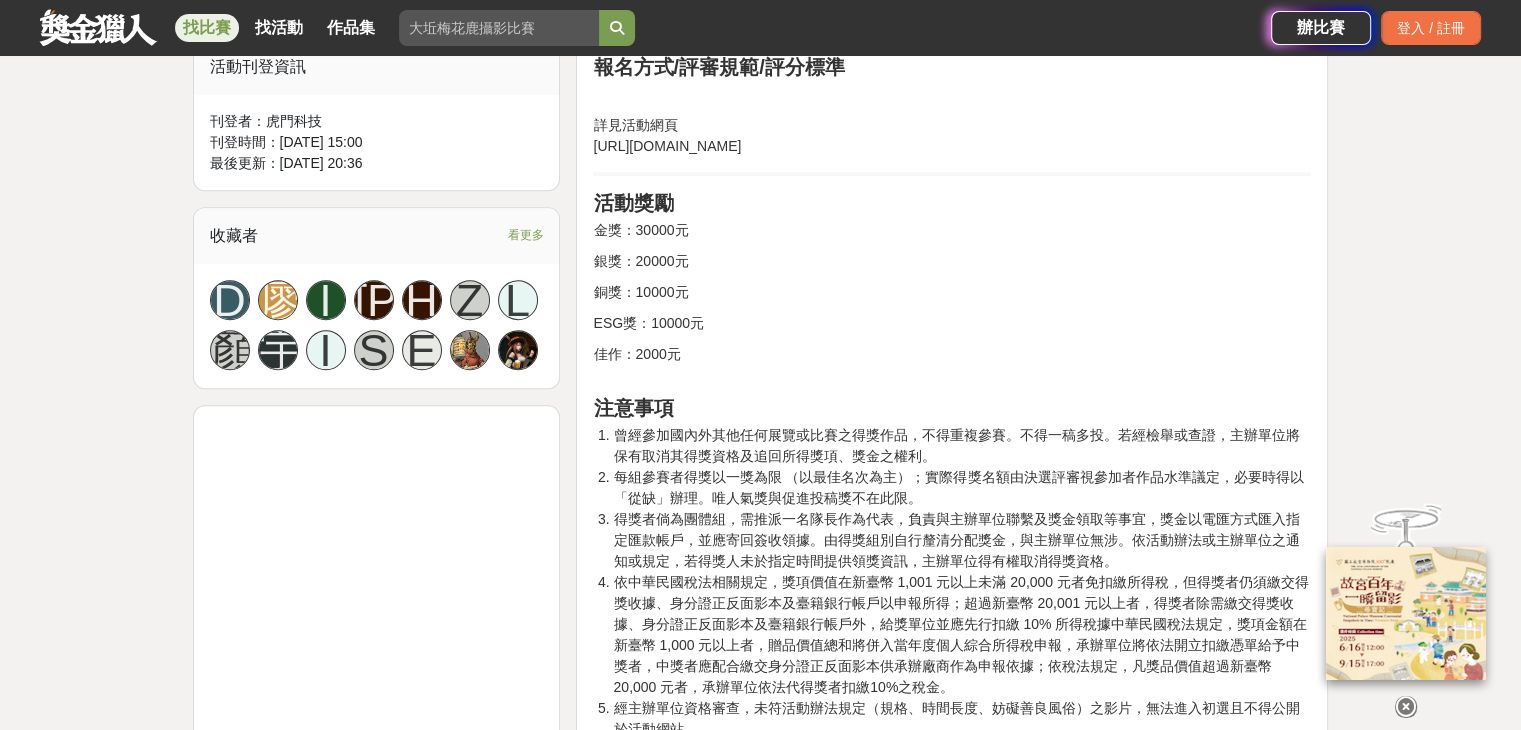 scroll, scrollTop: 1200, scrollLeft: 0, axis: vertical 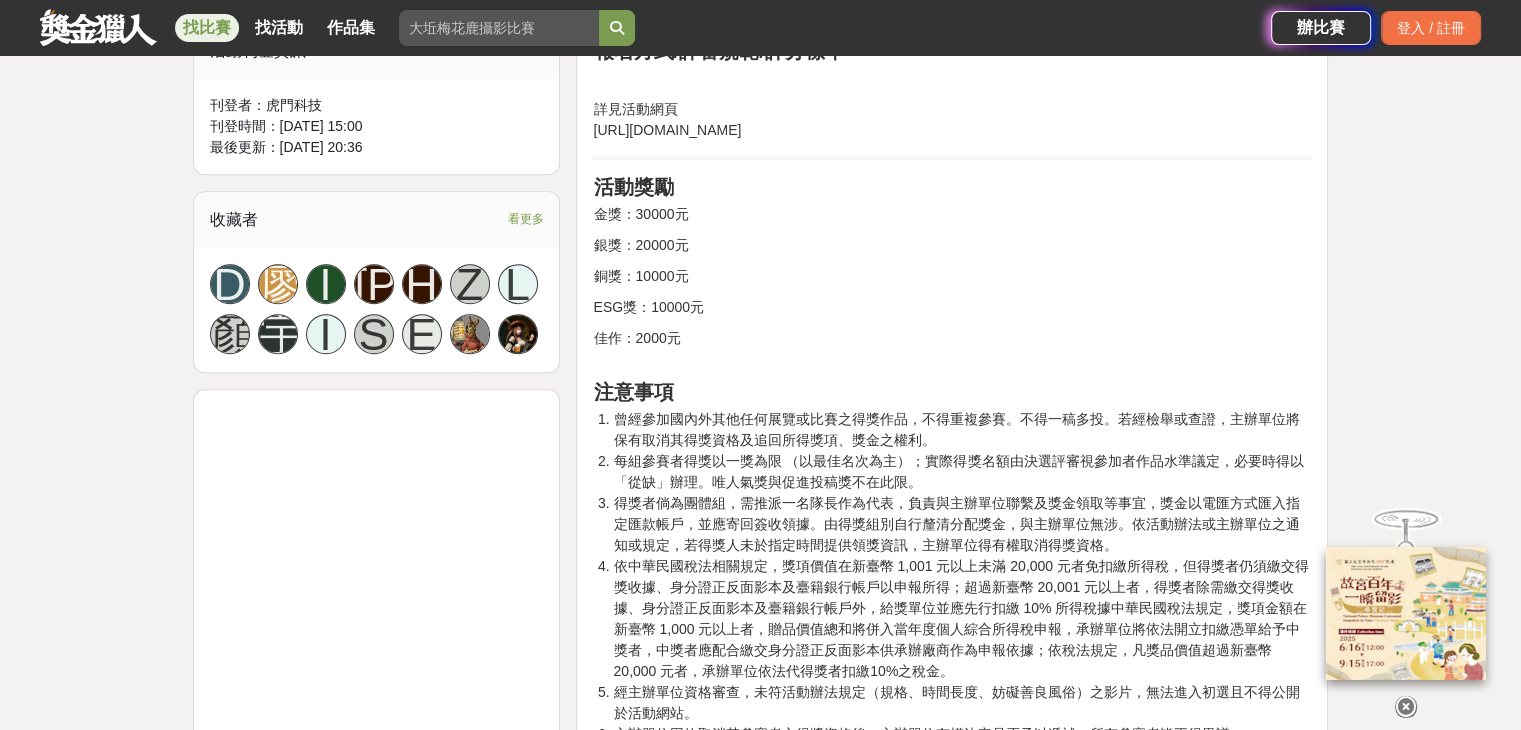 click on "金獎：30000元" at bounding box center [952, 214] 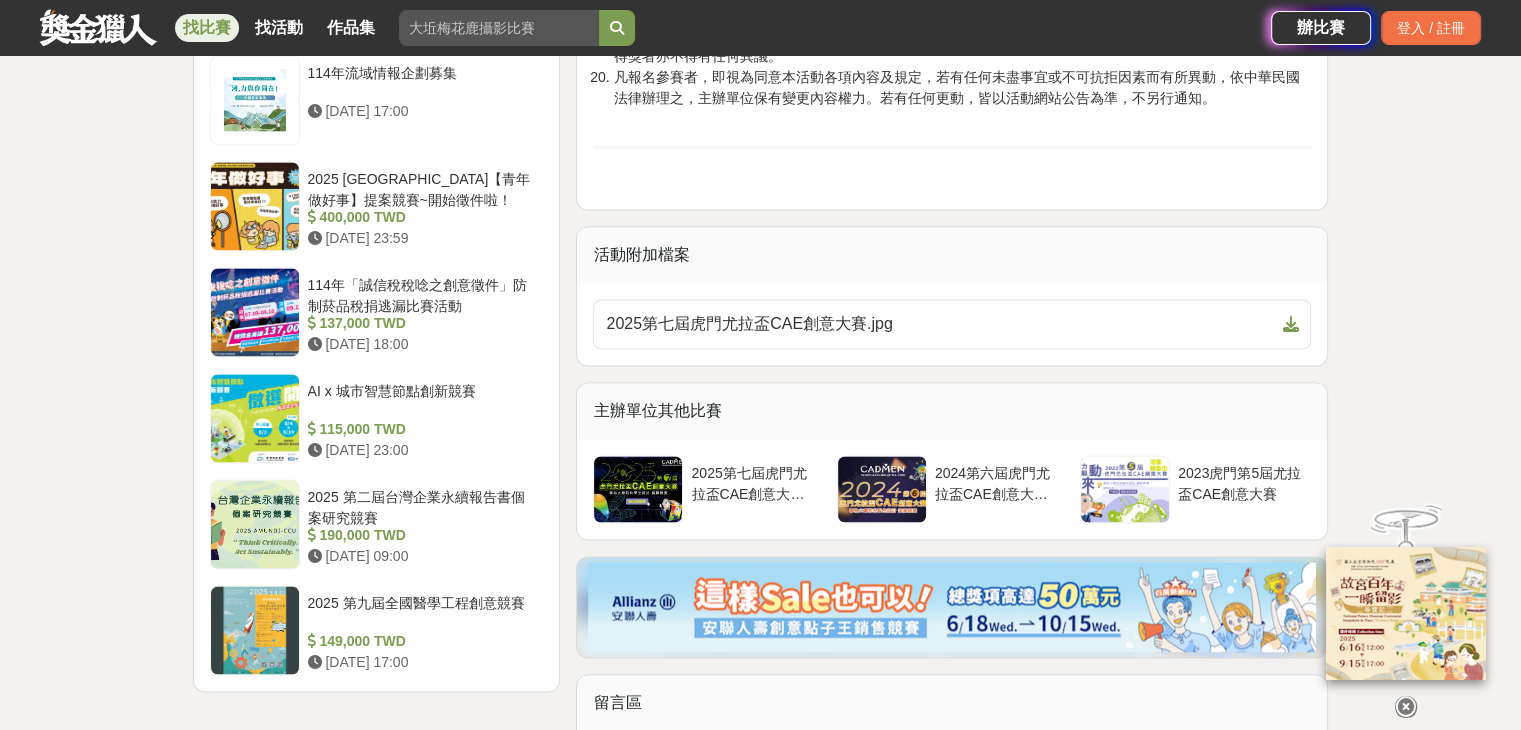 scroll, scrollTop: 2800, scrollLeft: 0, axis: vertical 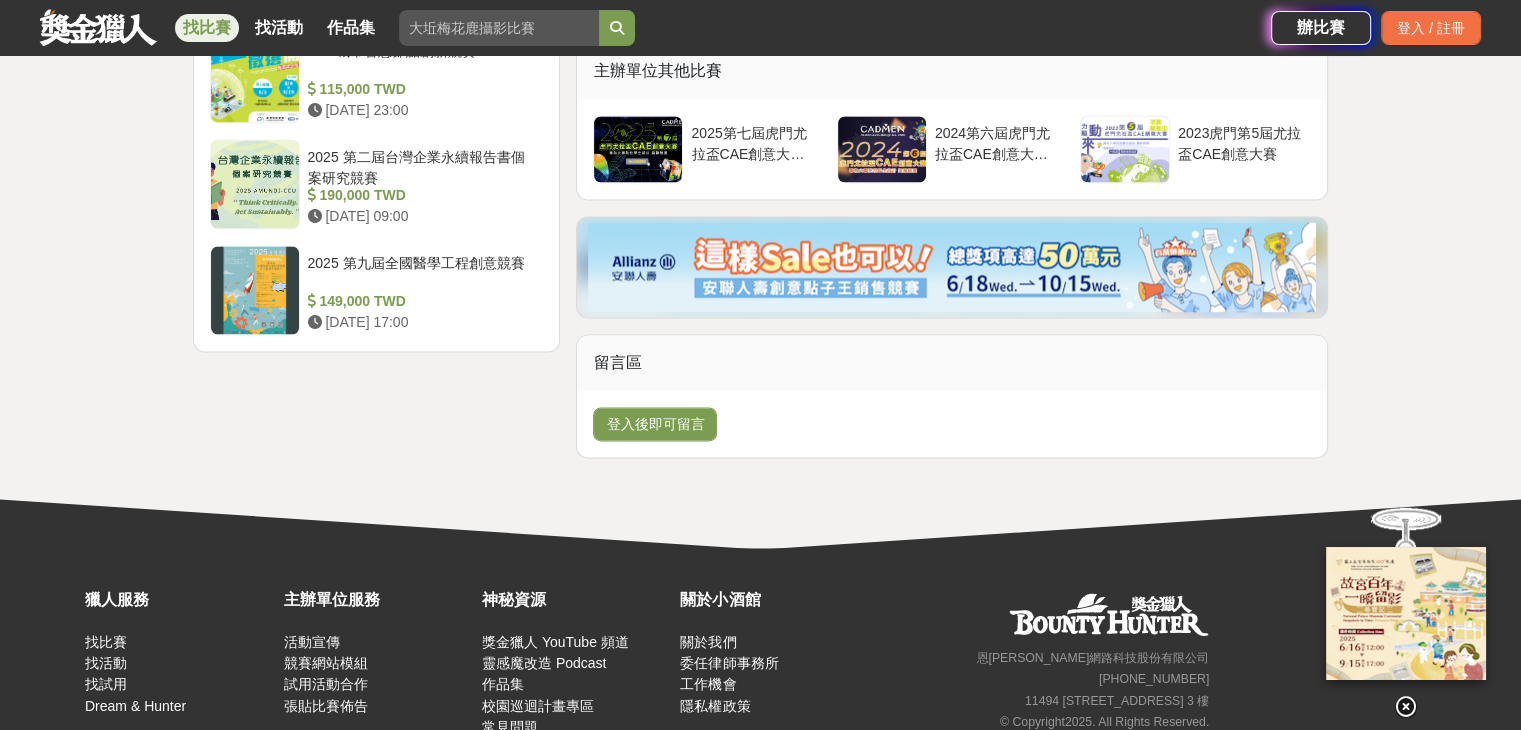 click on "大家都在看 這樣Sale也可以： 安聯人壽創意銷售法募集 [DATE] 18:00 2025[GEOGRAPHIC_DATA]攝影比賽 [DATE] 18:00 [DATE]原聲崛起－[GEOGRAPHIC_DATA]原住民族音樂創作大賽 [DATE] 23:59 2025第七屆虎門尤拉盃CAE創意大賽！正式開始!! 收藏 前往比賽網站 總獎金 100,000   TWD 最高獎金 30,000   TWD 身分限制 大專院校(含研究所) 國籍/地區限制 不限 706 14 0 分享至 收藏 前往比賽網站 時間走期 投稿中 徵件期間 [DATE] 15:00  至  [DATE] 17:00 主辦單位 虎門科技 協辦/執行： 虎門科技 電話： 29567575 Email： [EMAIL_ADDRESS][DOMAIN_NAME] 國家/地區： 台灣 相關分類與標籤 產品設計比賽 綜合設計 程式競賽 學生競賽 設計 學生 創意 競賽 創作 大學 設計競賽 展示平台 專業舞台 模擬 活動理念 獎勵金 全國各大專院校 投稿 活動刊登資訊 刊登者： 虎門科技 刊登時間： [DATE] 15:00 最後更新： [DATE] 20:36 收藏者 看更多 D" at bounding box center (760, -1227) 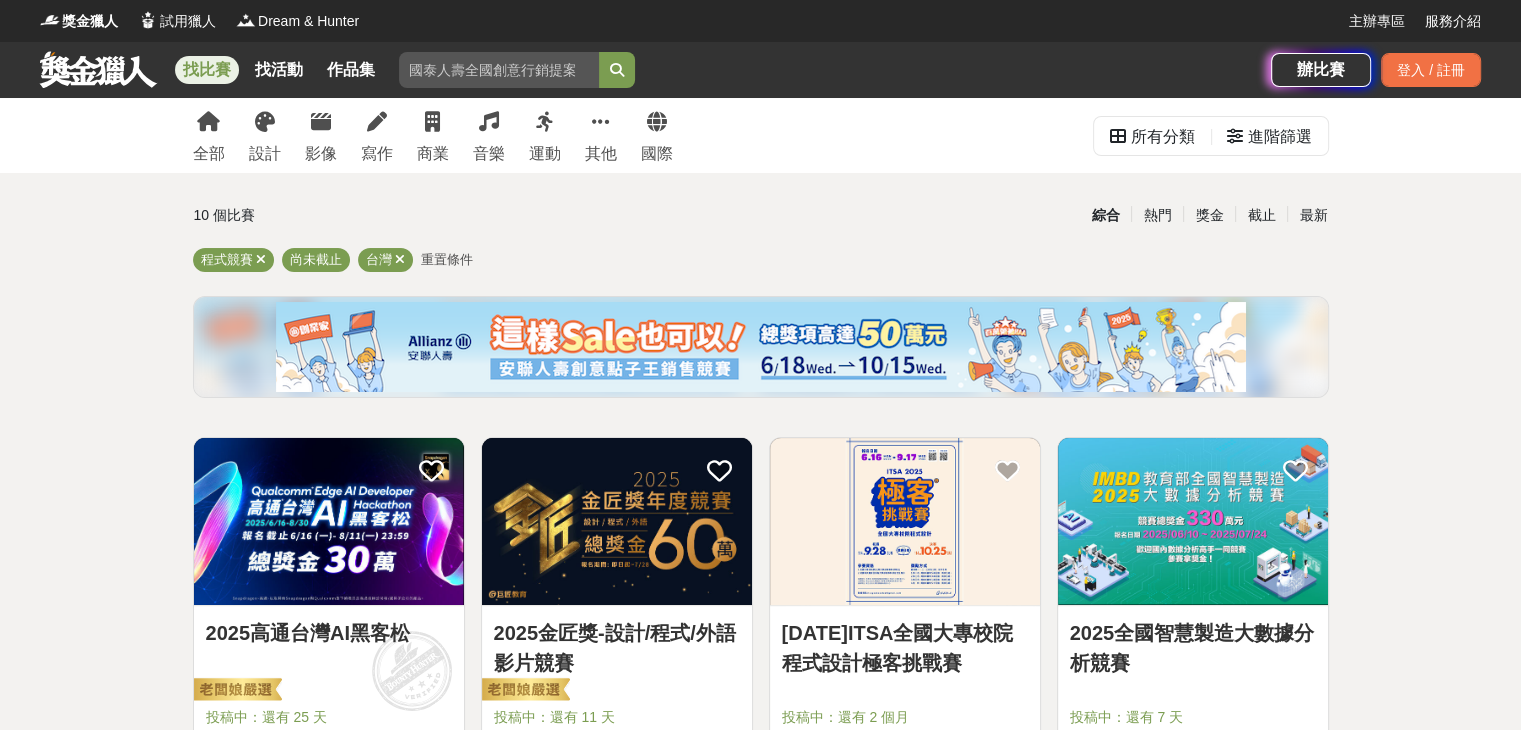 scroll, scrollTop: 0, scrollLeft: 0, axis: both 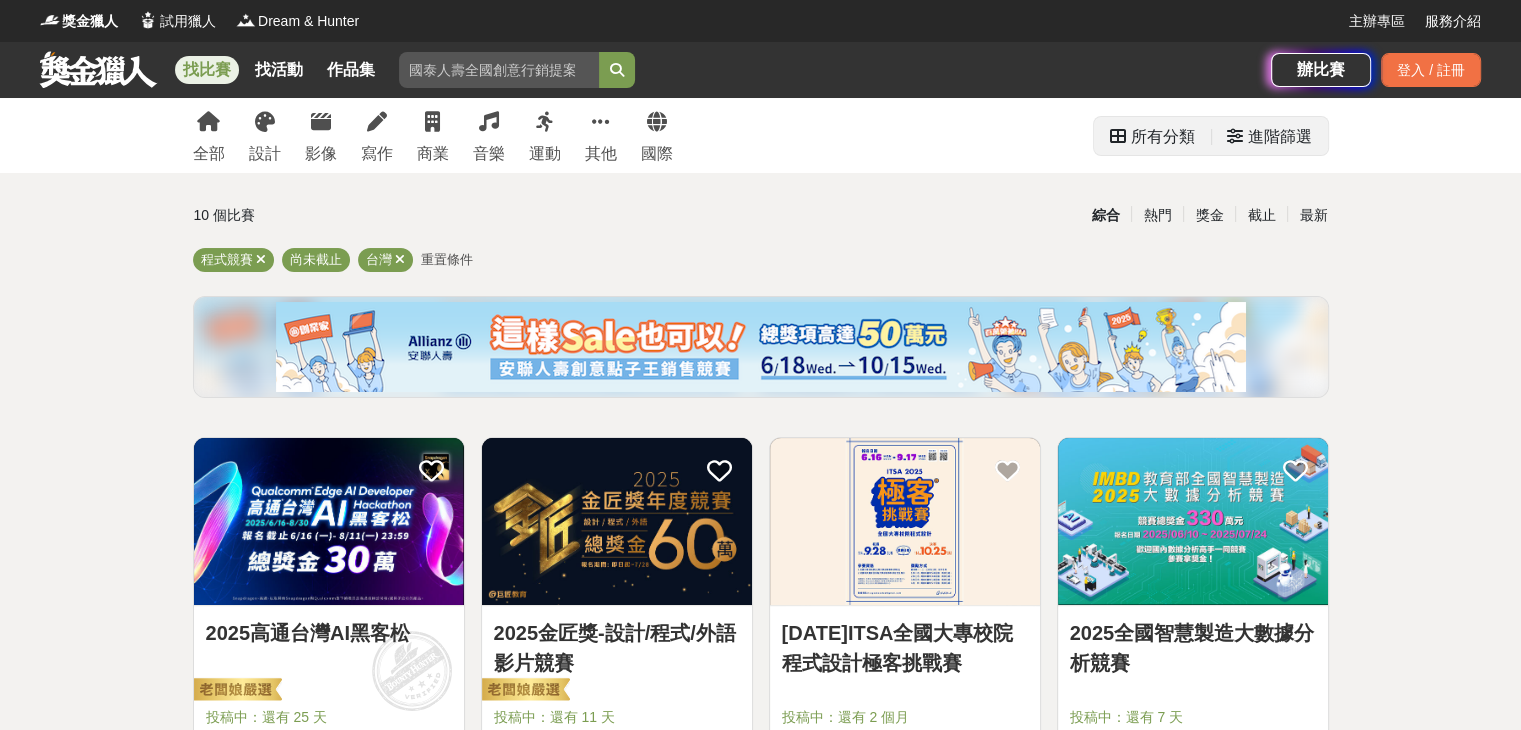 click on "進階篩選" at bounding box center (1269, 136) 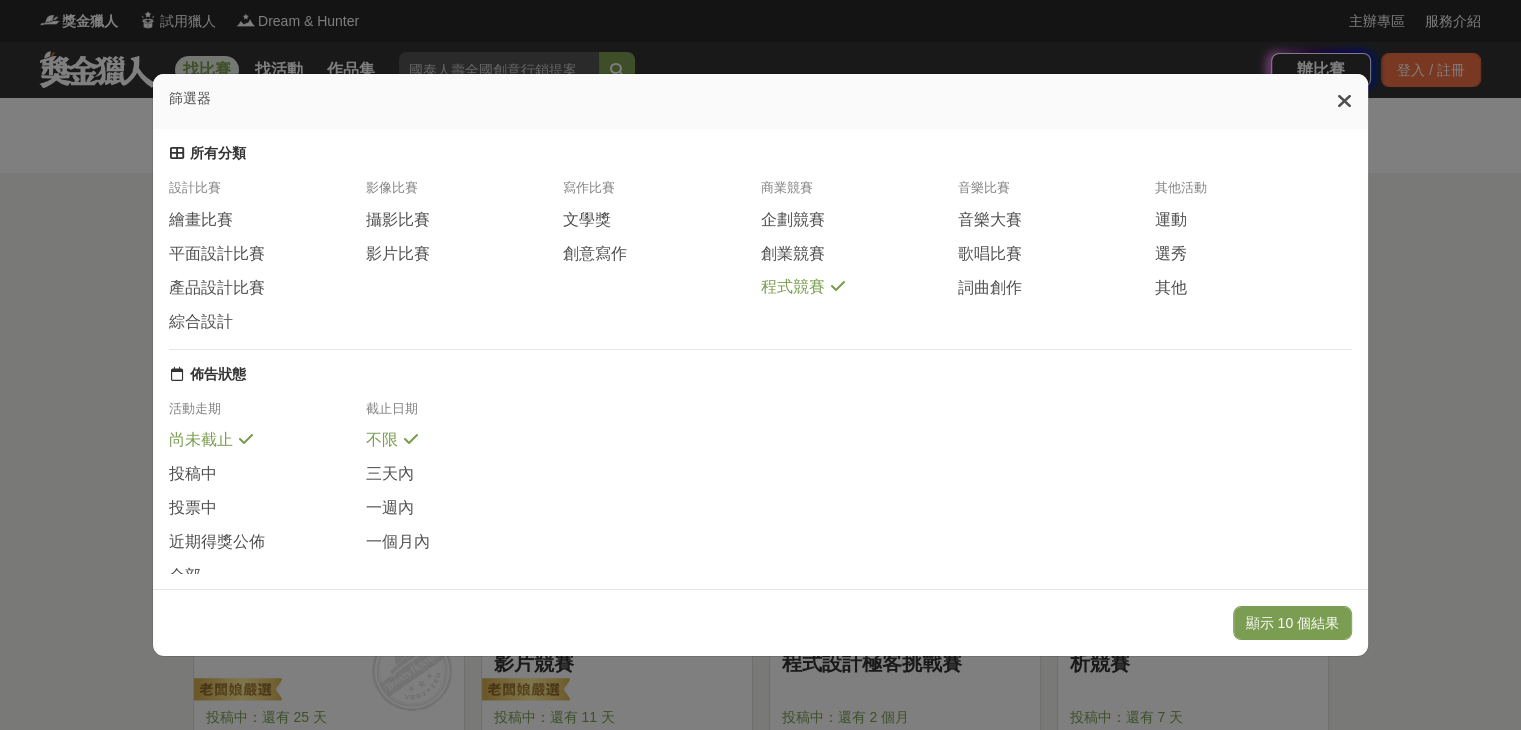 click on "程式競賽" at bounding box center (792, 287) 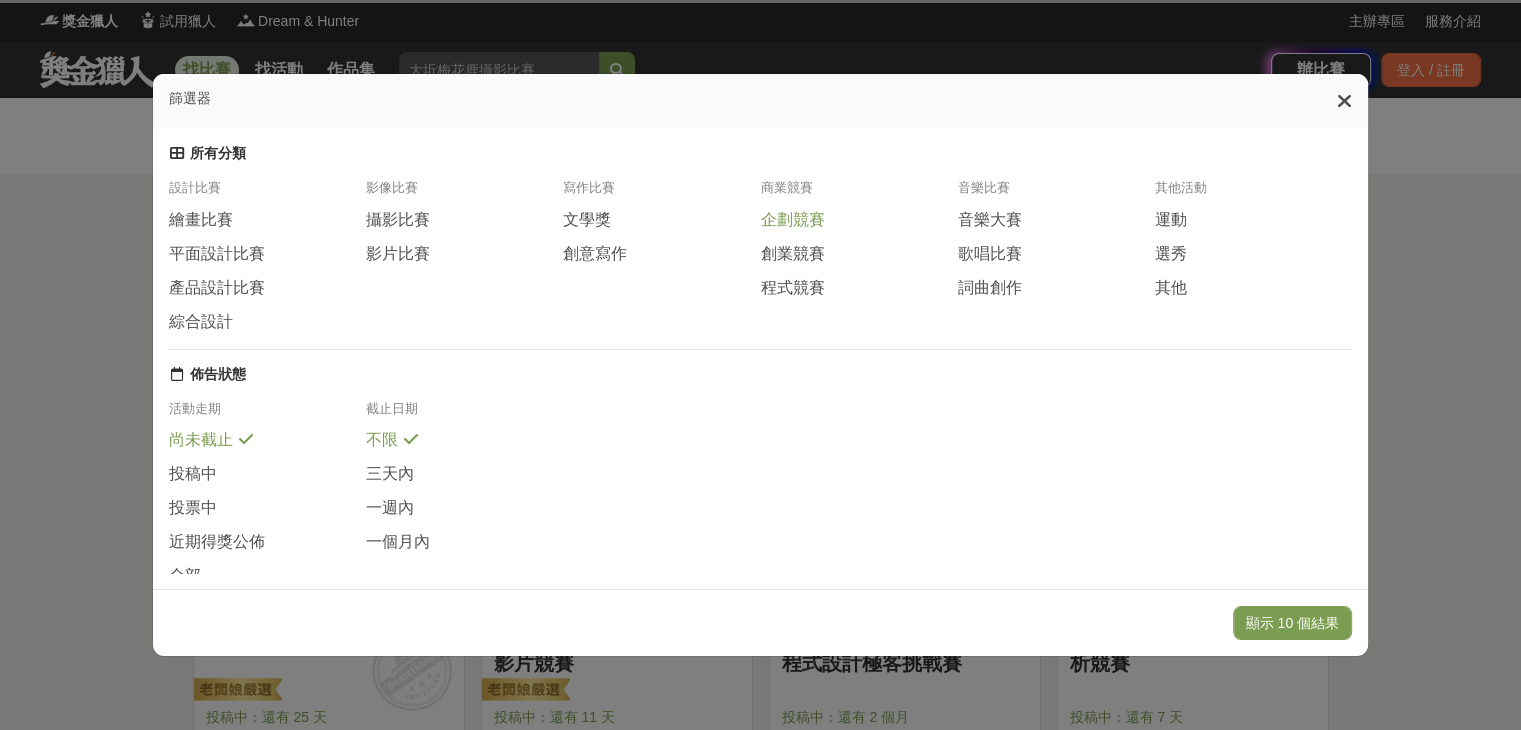 click on "企劃競賽" at bounding box center [792, 220] 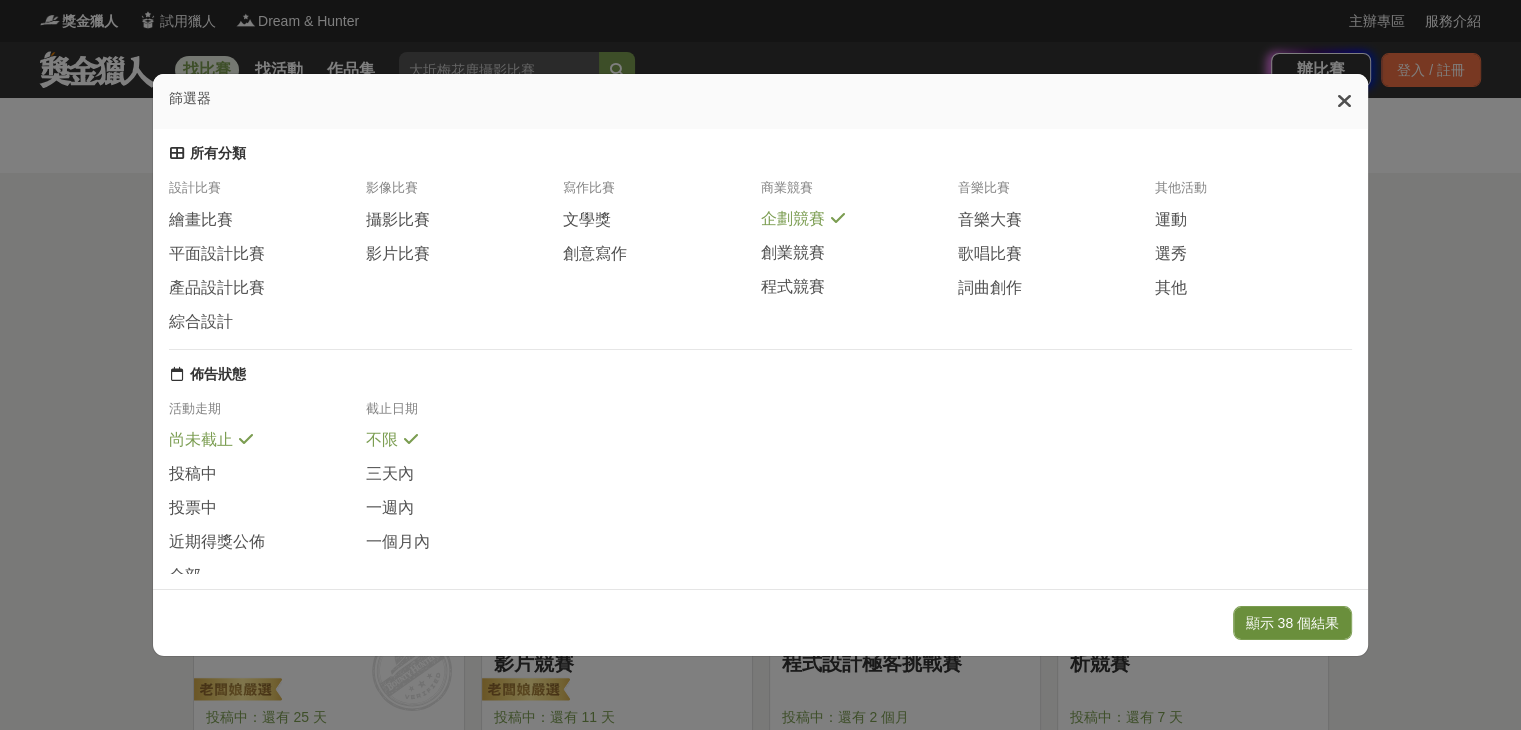 click on "顯示 38 個結果" at bounding box center (1292, 623) 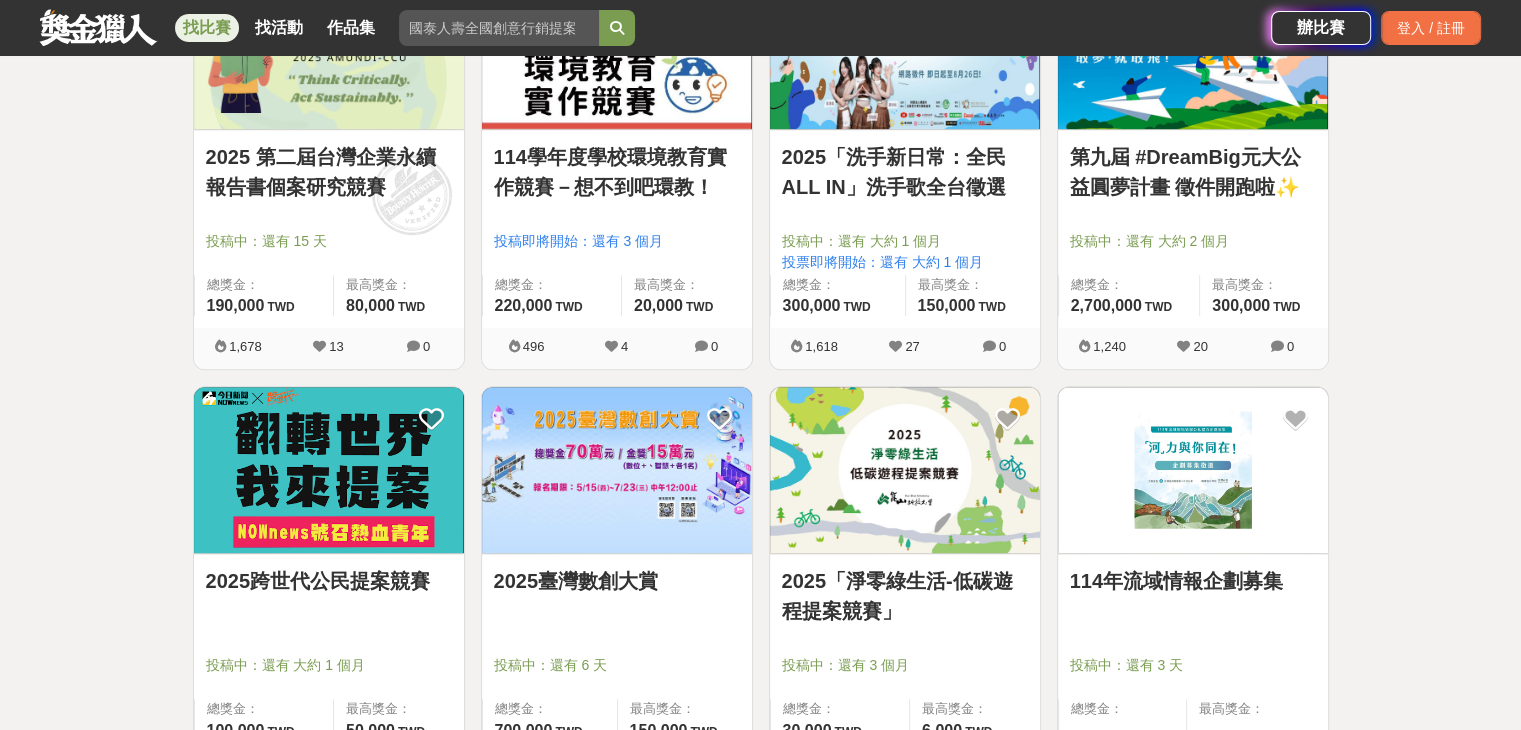 scroll, scrollTop: 1800, scrollLeft: 0, axis: vertical 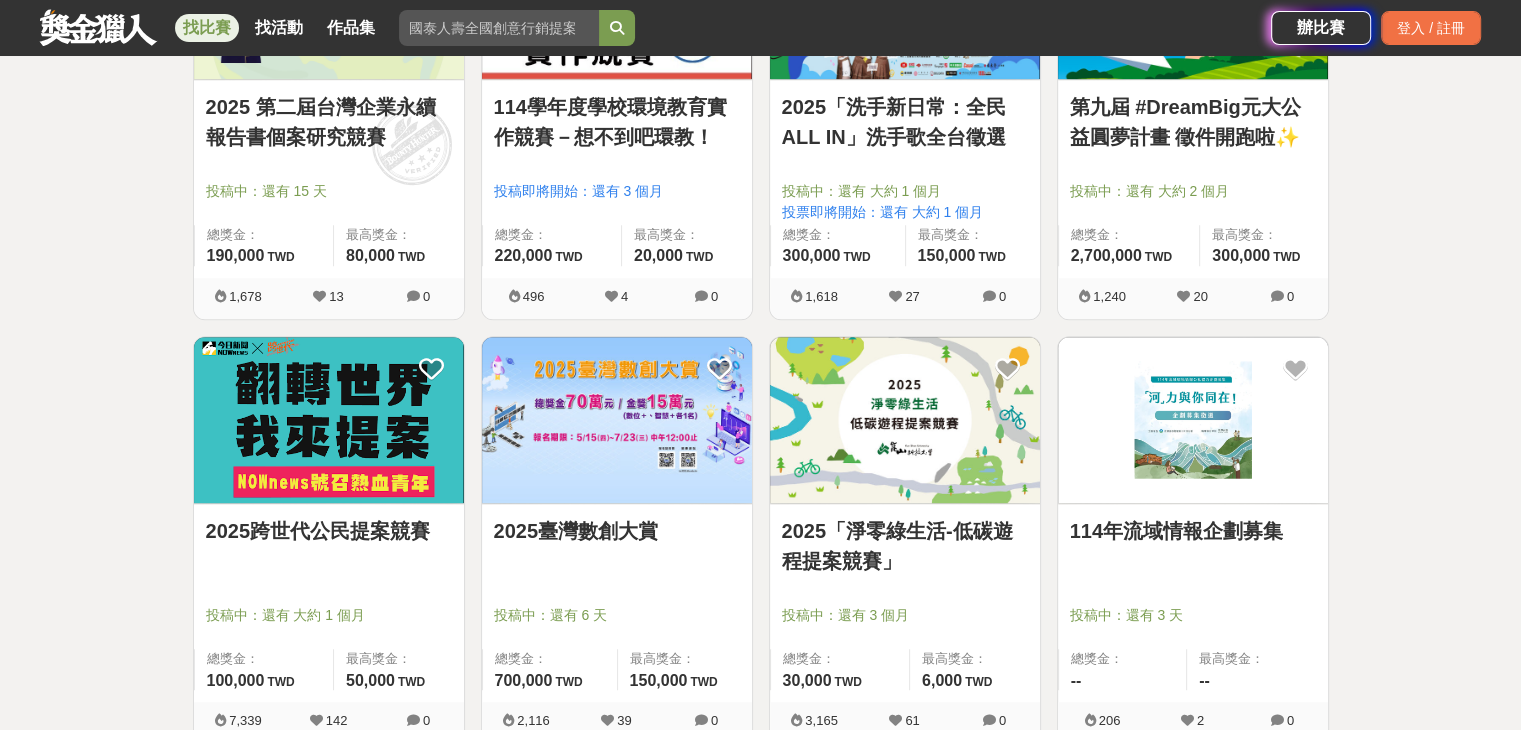 click on "2025跨世代公民提案競賽" at bounding box center [329, 542] 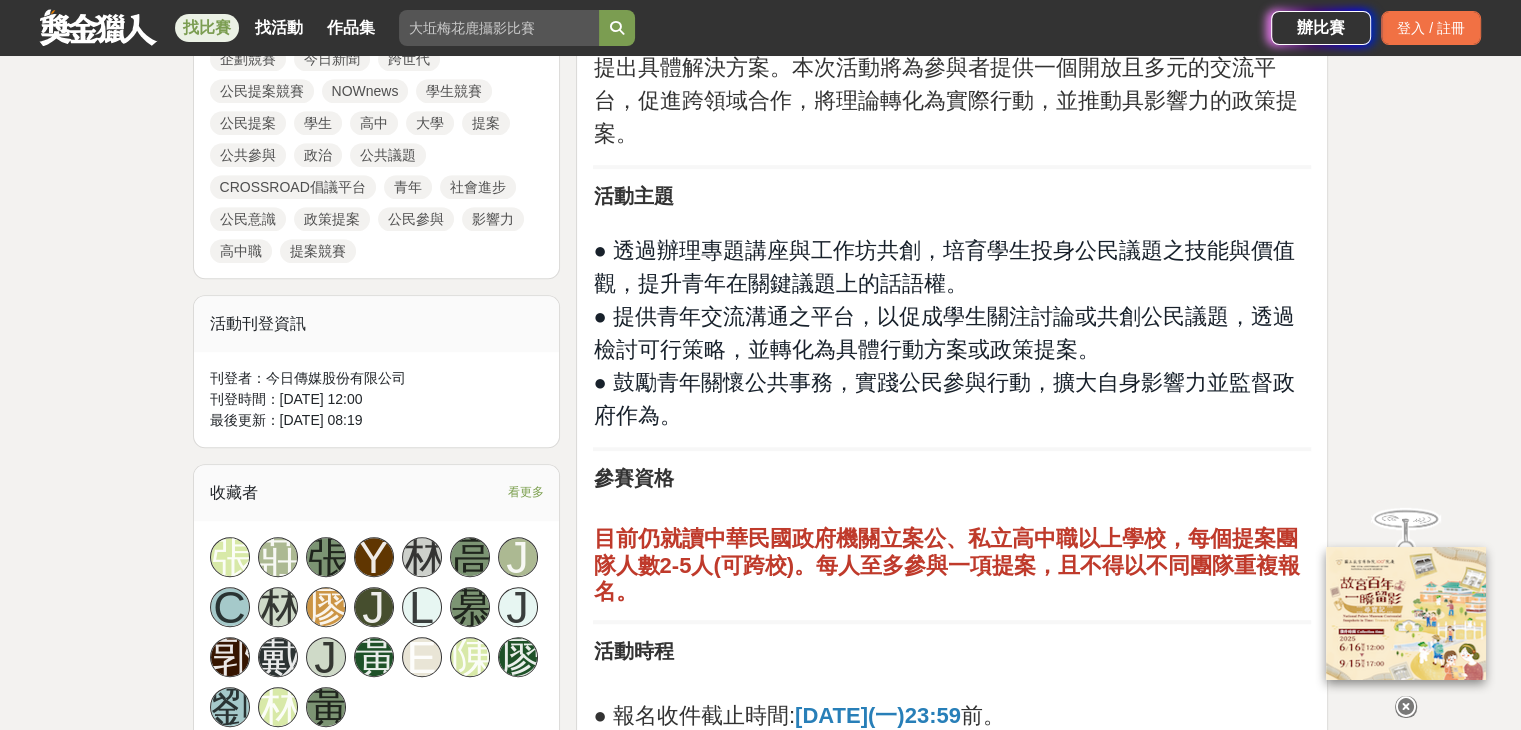 scroll, scrollTop: 1100, scrollLeft: 0, axis: vertical 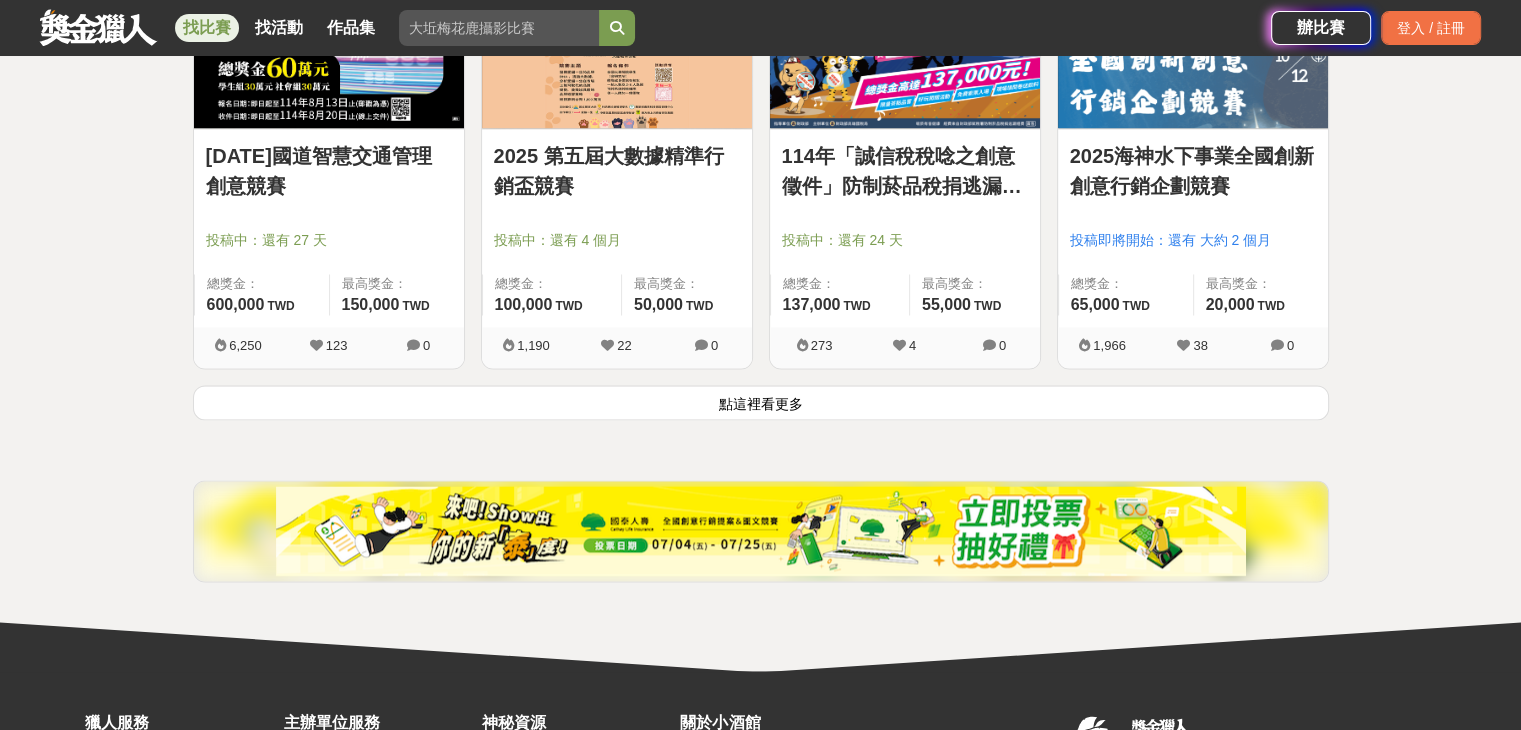 click on "點這裡看更多" at bounding box center (761, 402) 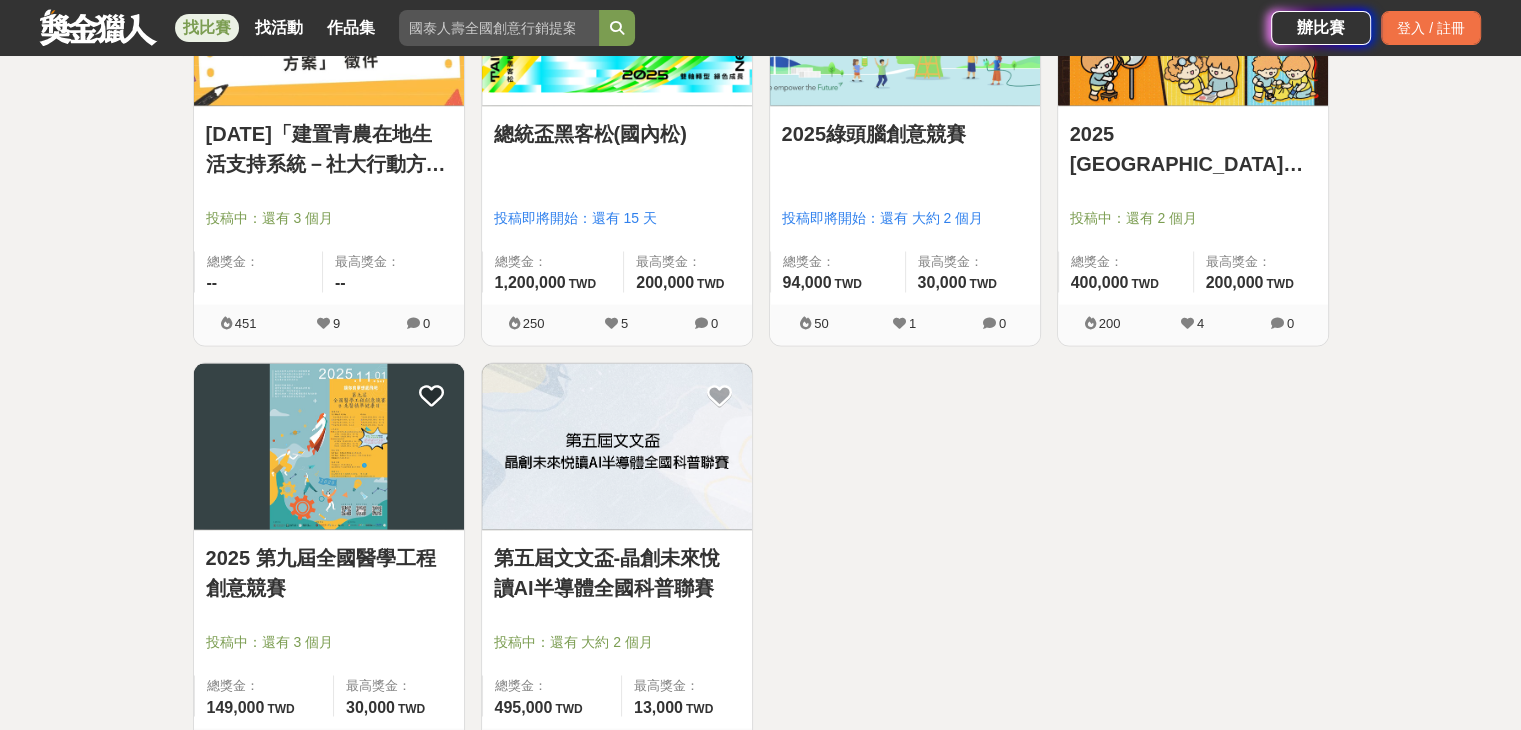 scroll, scrollTop: 3900, scrollLeft: 0, axis: vertical 